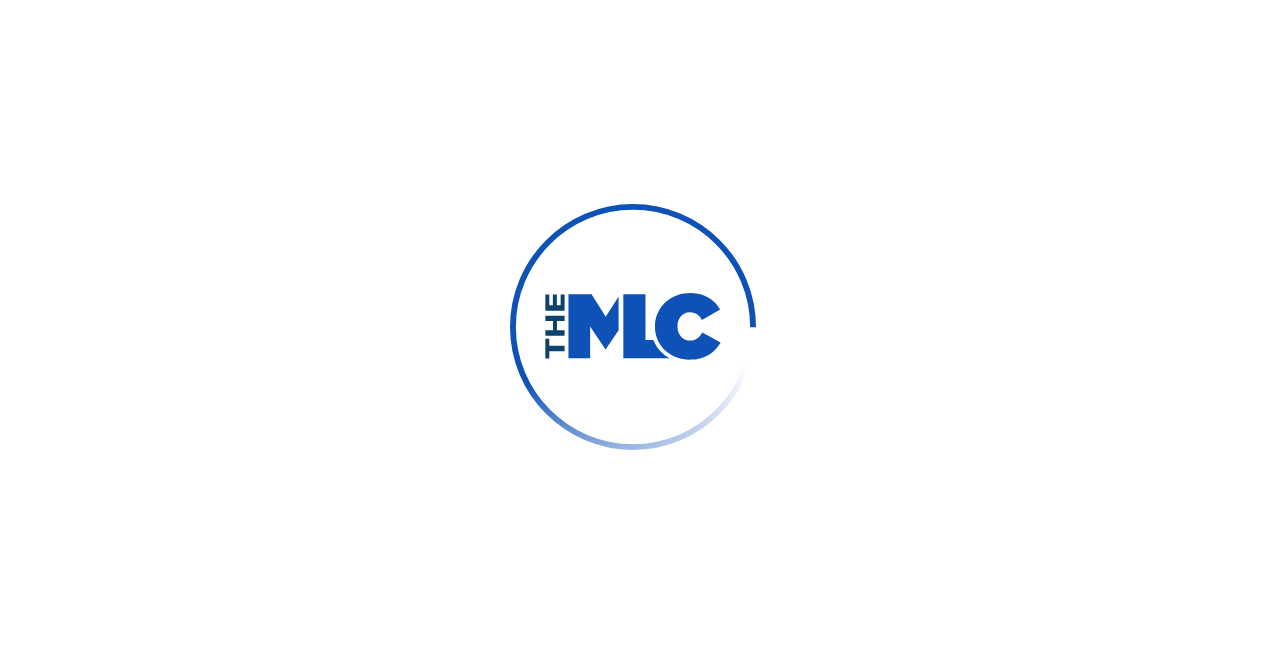 scroll, scrollTop: 0, scrollLeft: 0, axis: both 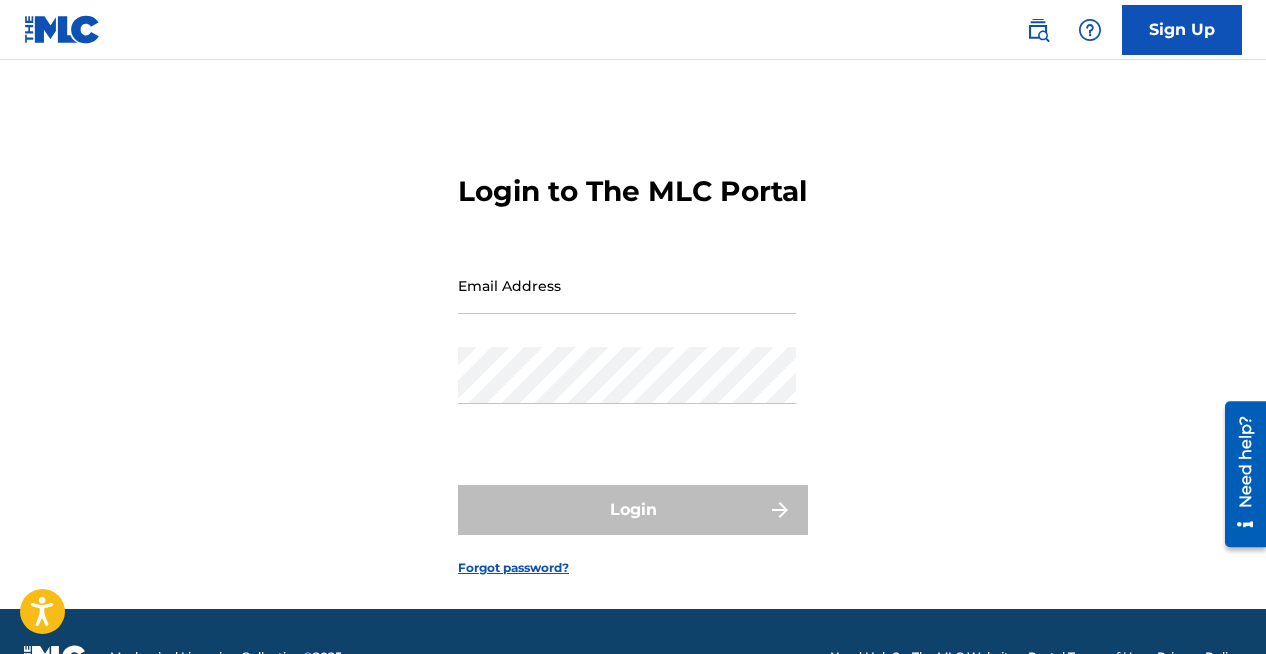 click on "Email Address" at bounding box center (627, 285) 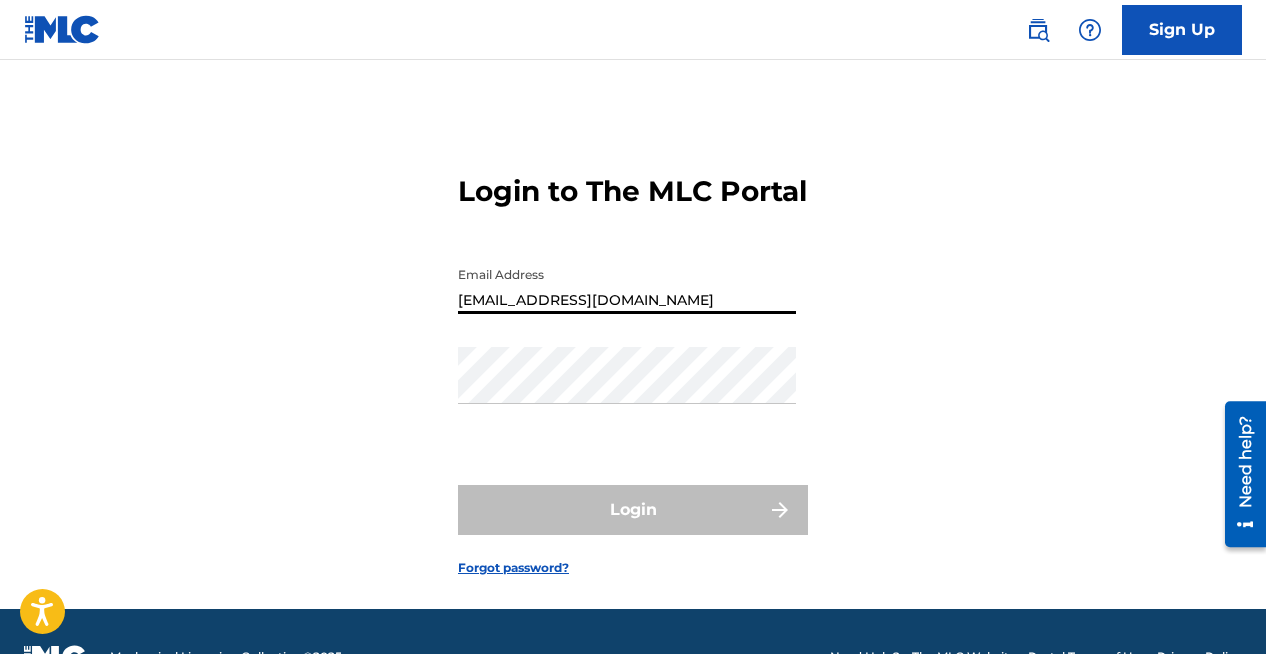 type on "[EMAIL_ADDRESS][DOMAIN_NAME]" 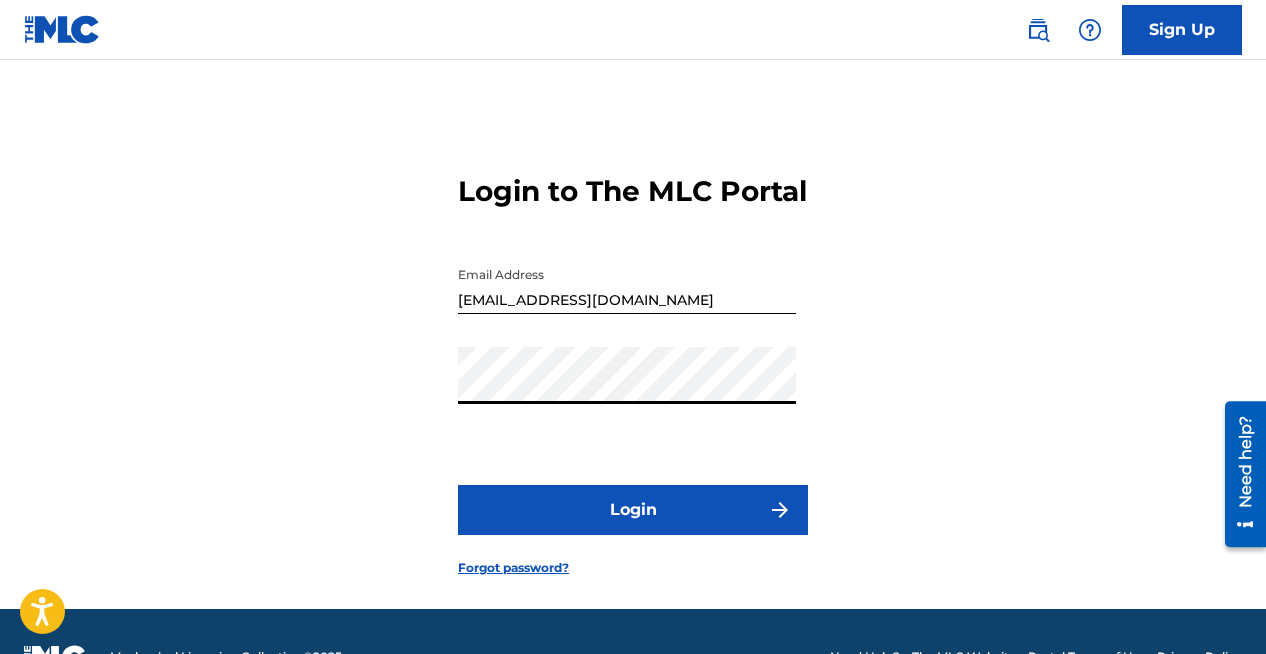 click on "Login" at bounding box center [633, 510] 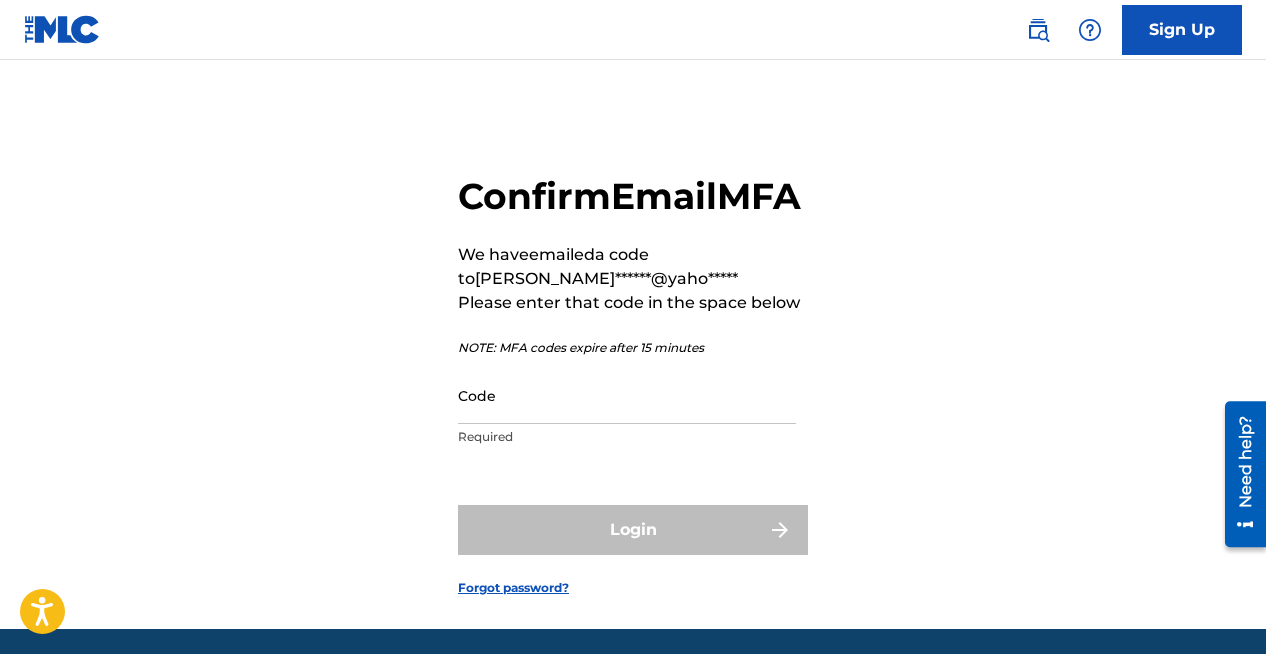 click on "Code" at bounding box center [627, 395] 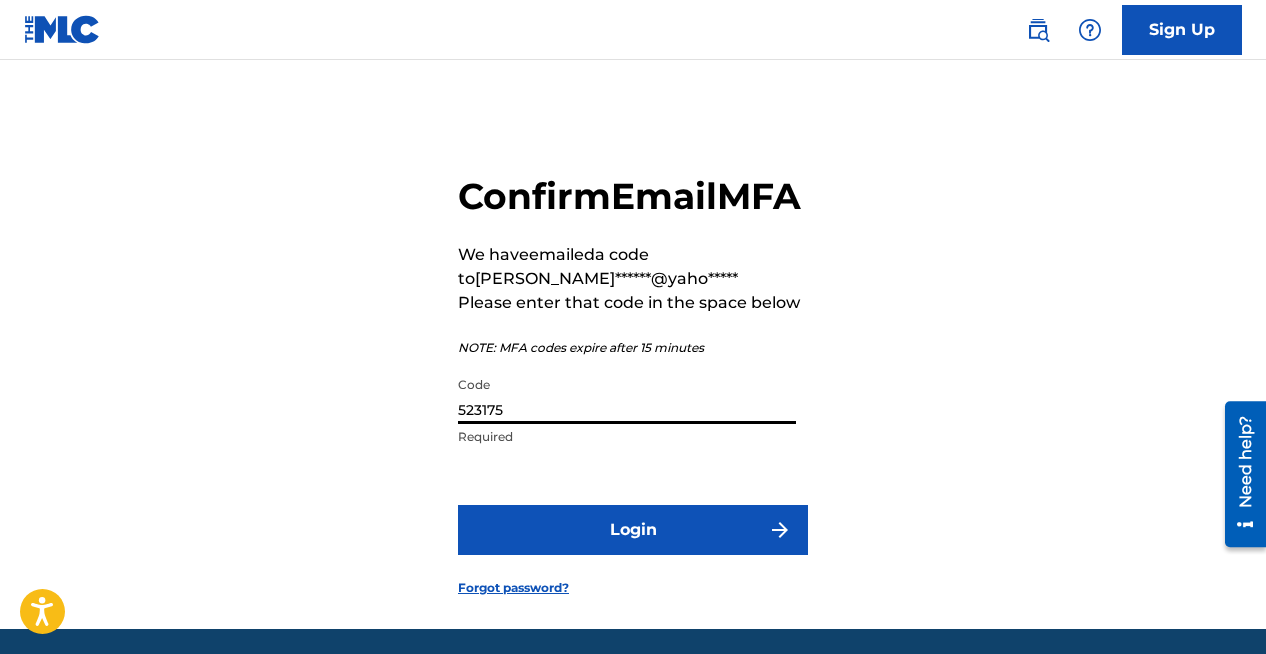 type on "523175" 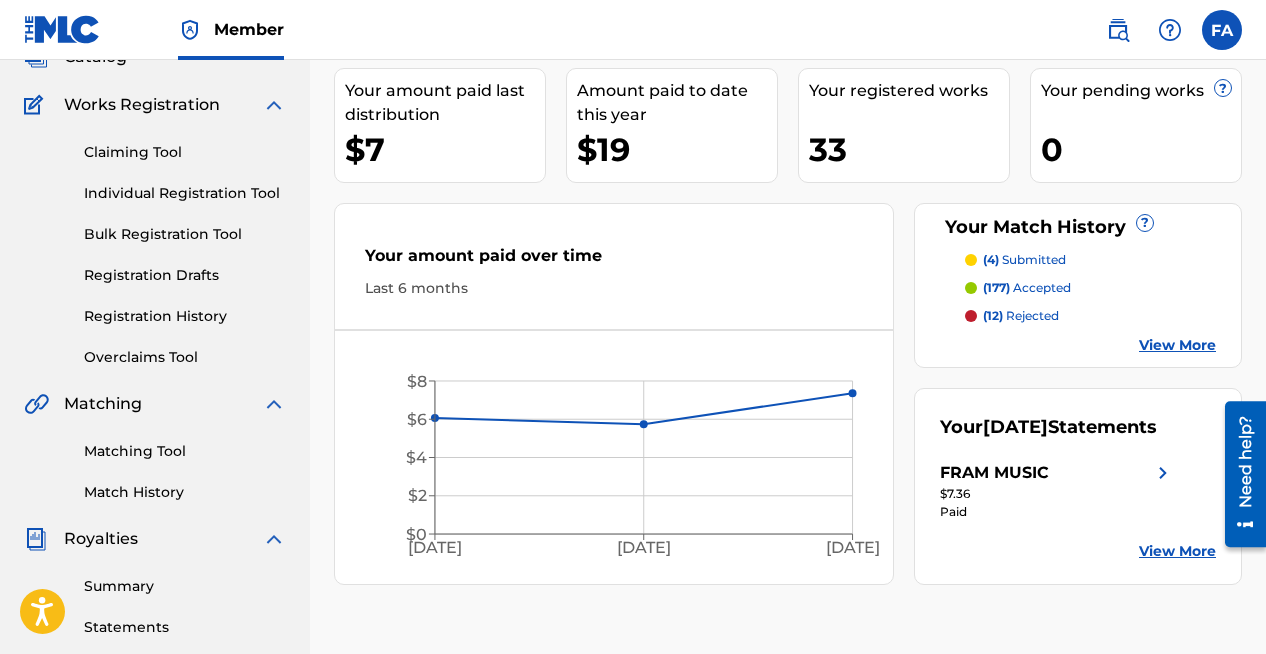 scroll, scrollTop: 148, scrollLeft: 0, axis: vertical 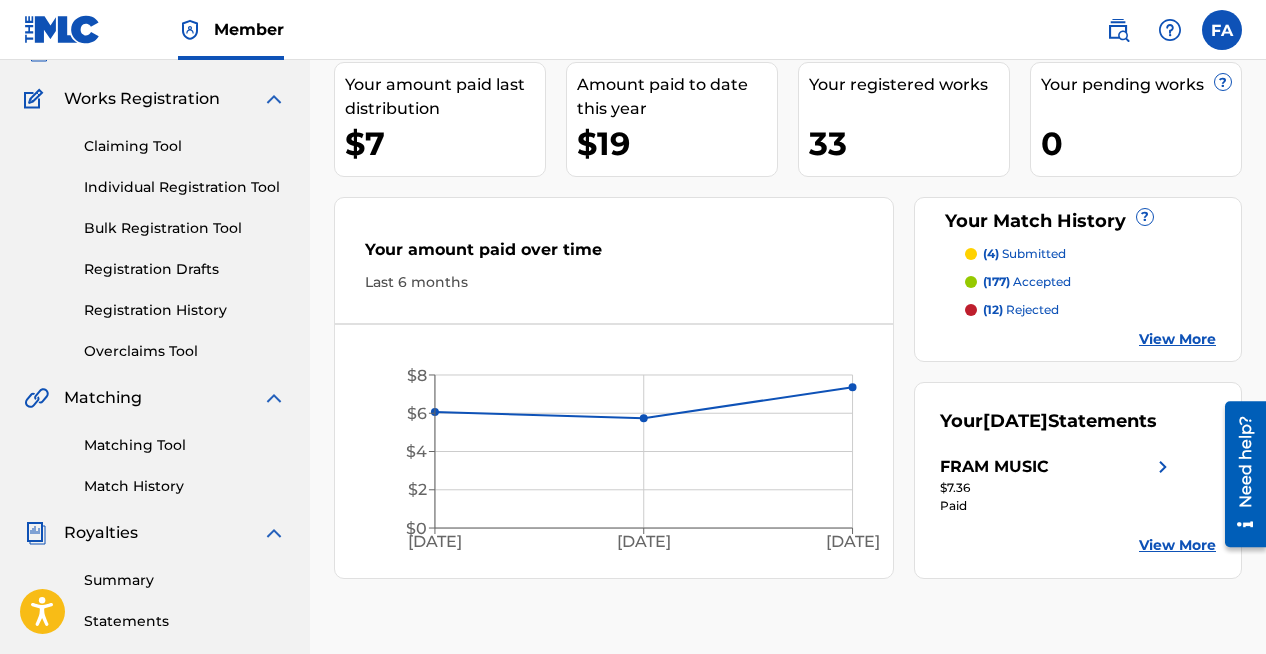 click on "Matching Tool" at bounding box center (185, 445) 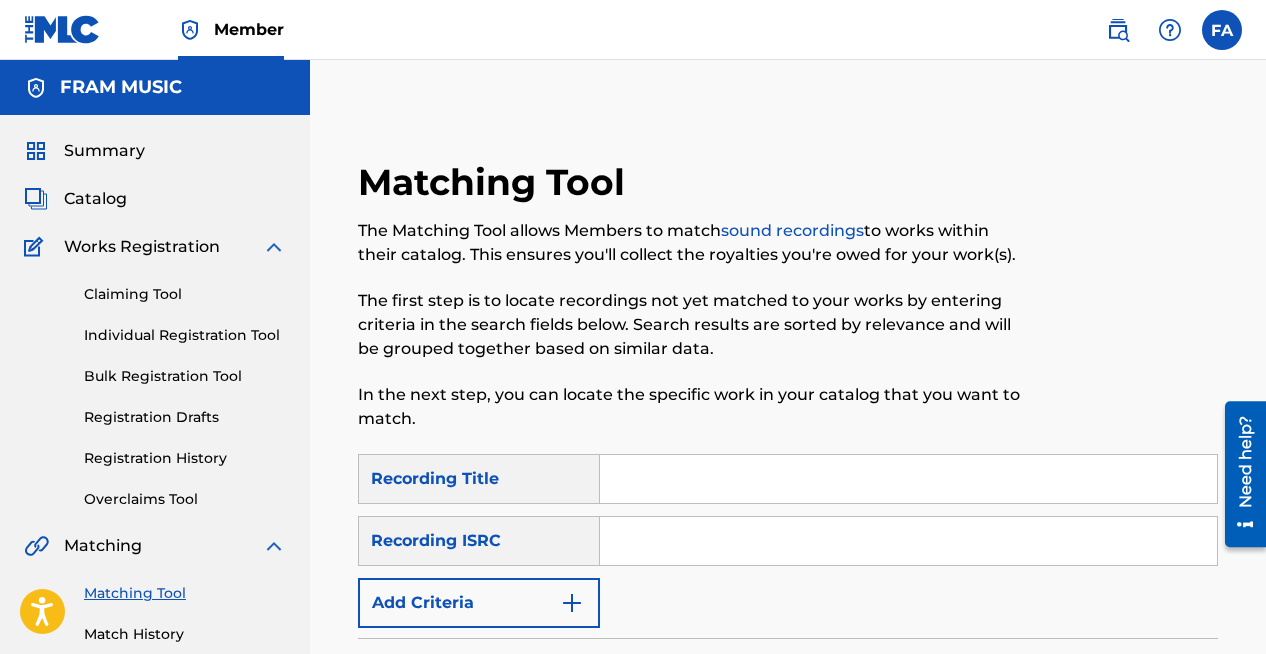 click at bounding box center [572, 603] 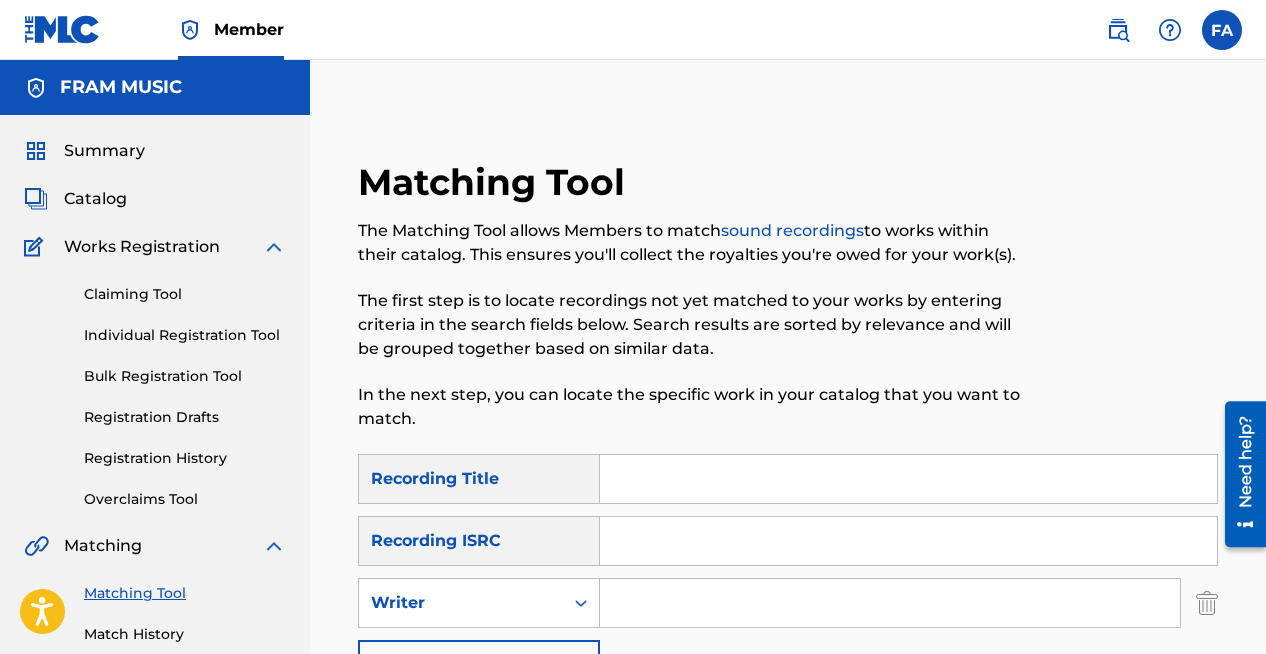 click at bounding box center (890, 603) 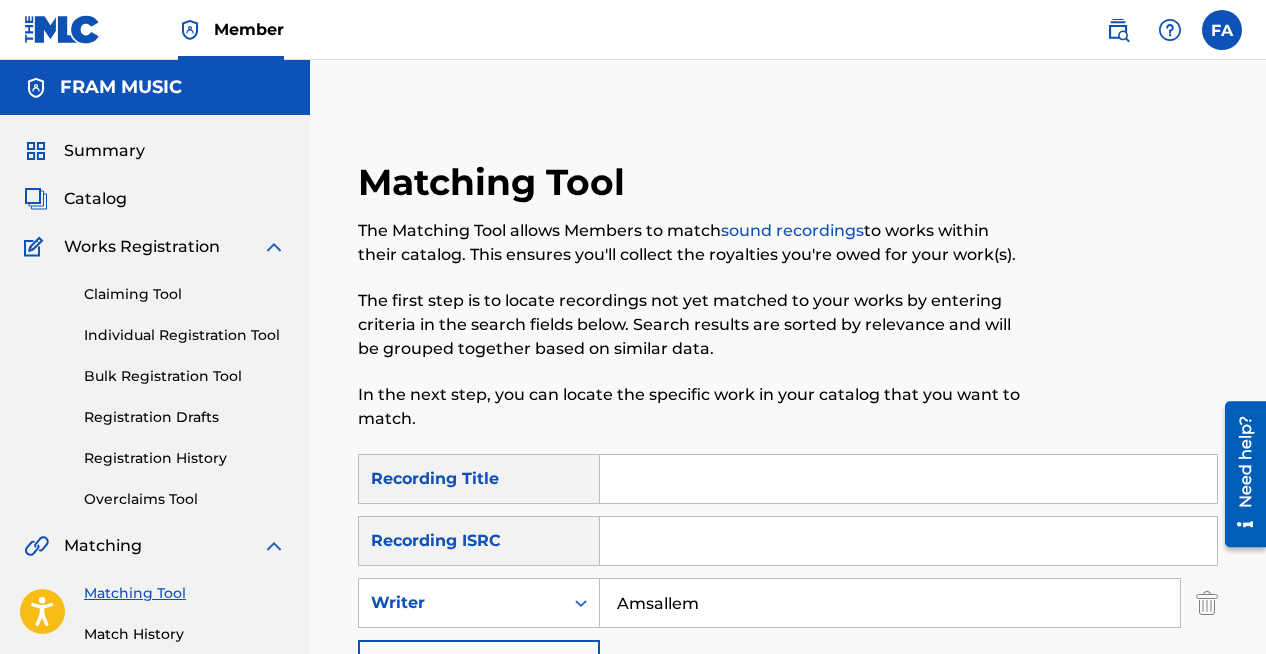 type on "Amsallem" 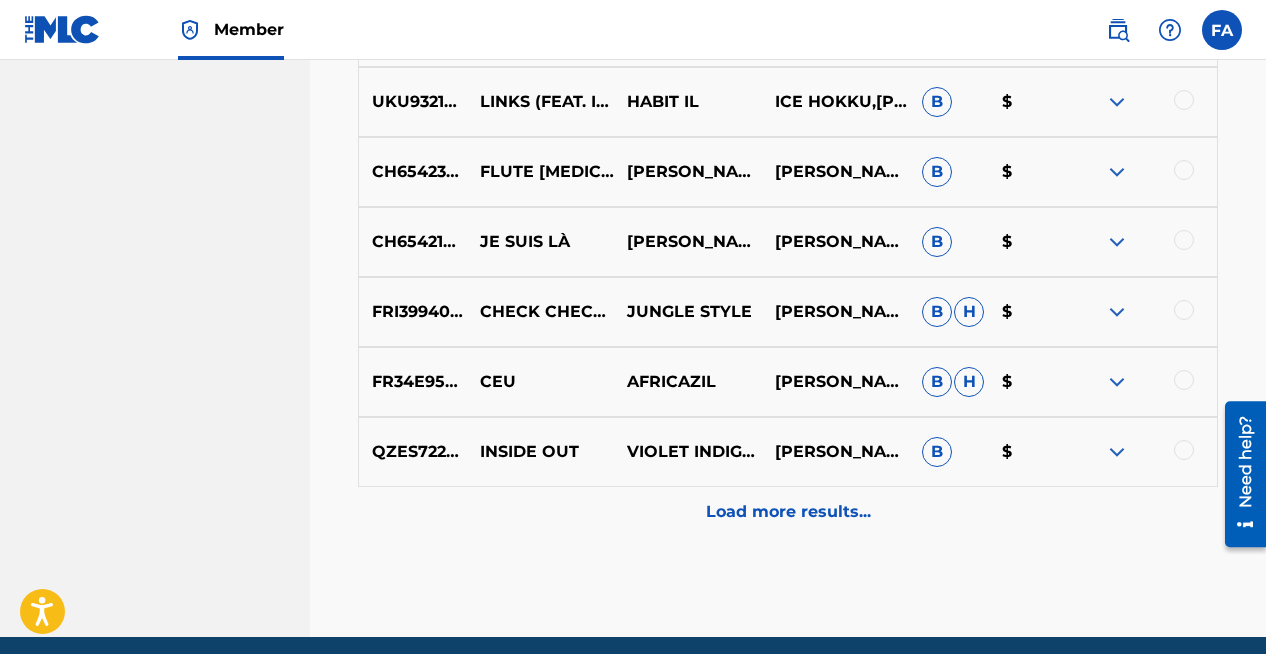 scroll, scrollTop: 1146, scrollLeft: 0, axis: vertical 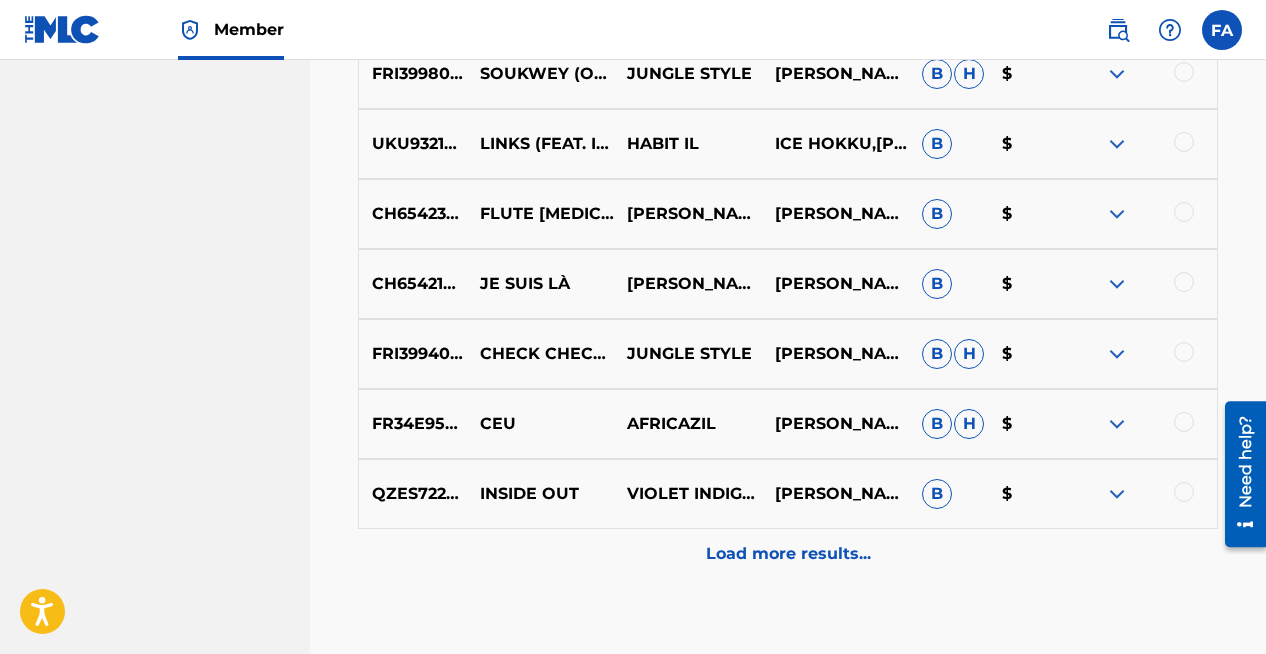 click on "Load more results..." at bounding box center (788, 554) 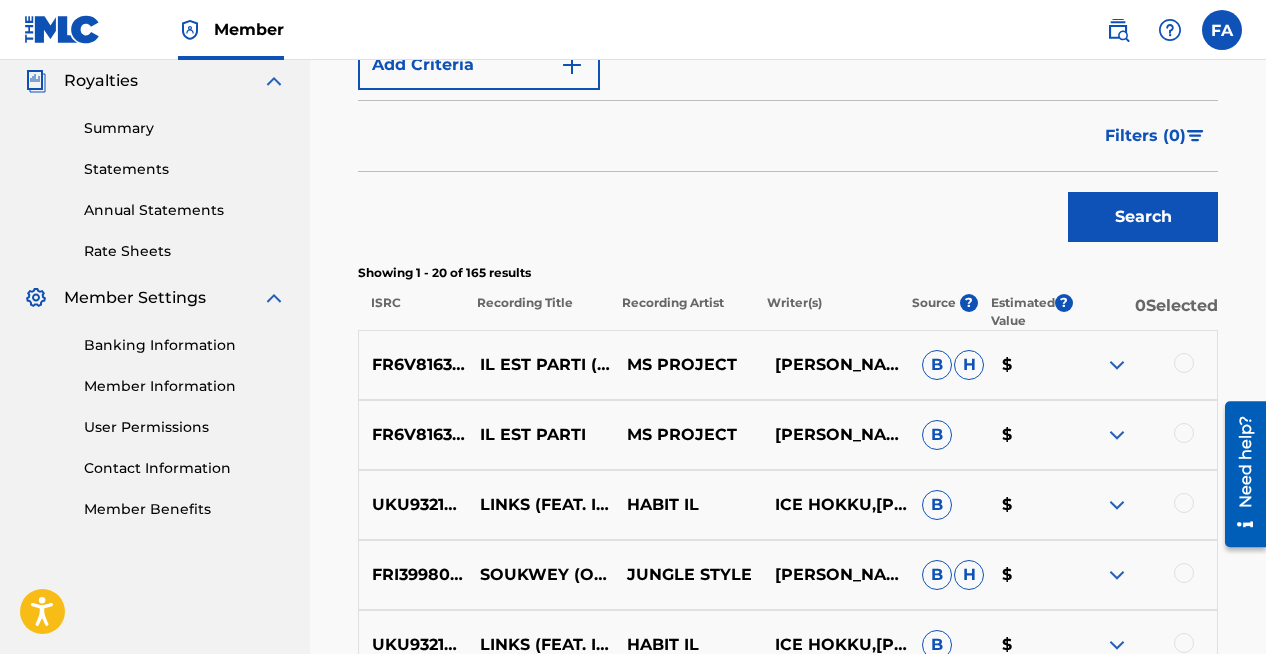 scroll, scrollTop: 1101, scrollLeft: 0, axis: vertical 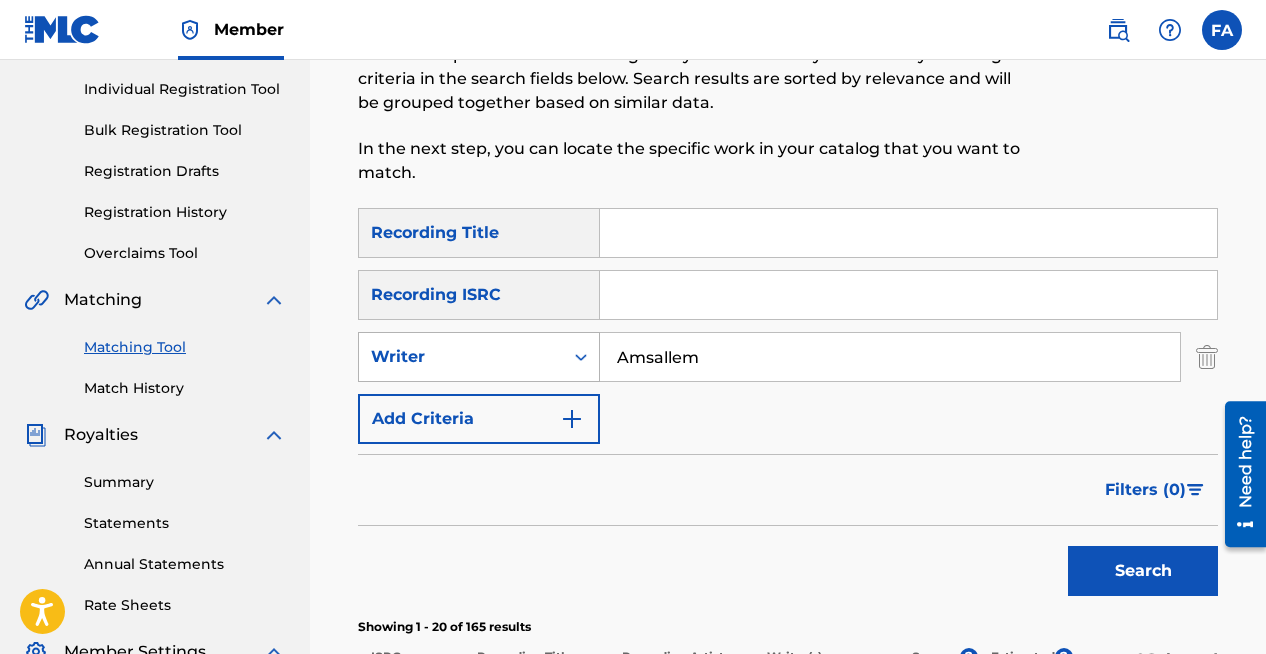 click 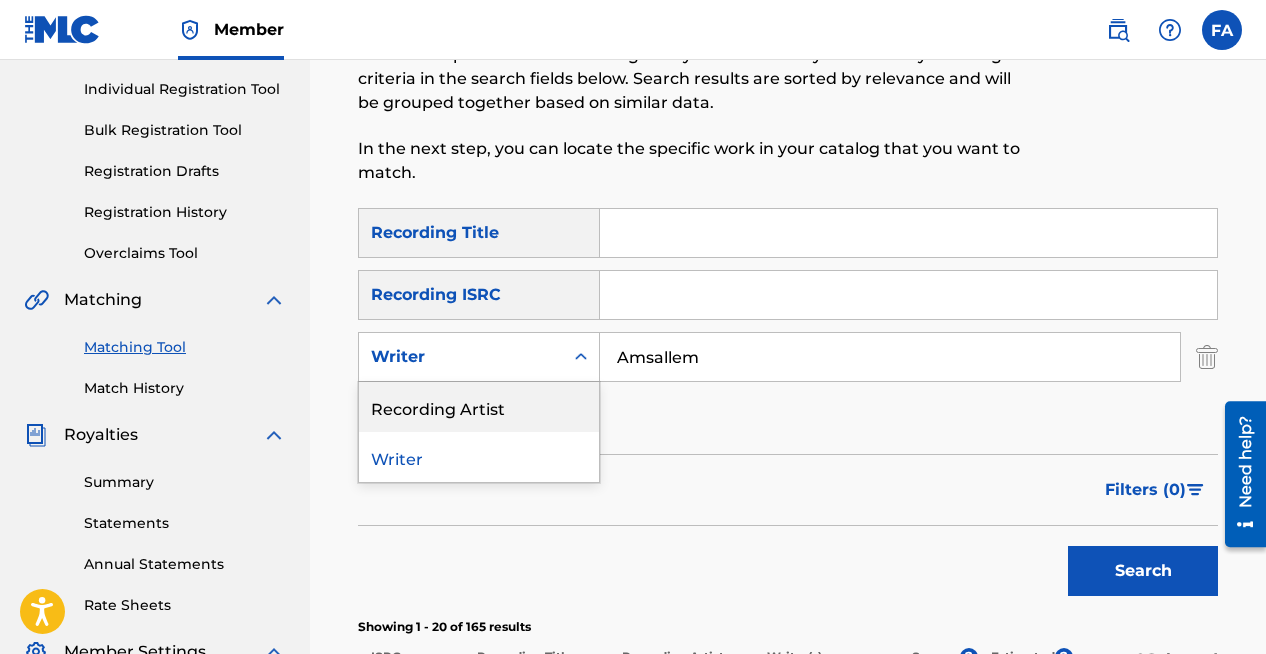 click on "Recording Artist" at bounding box center [479, 407] 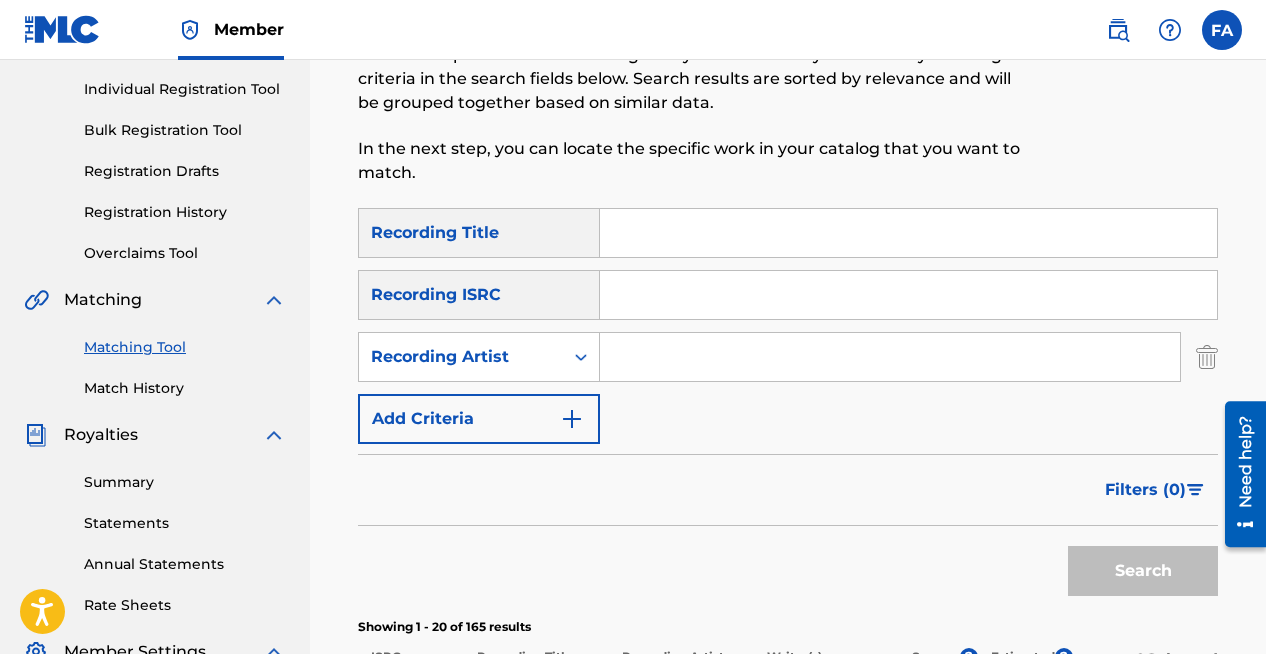 click at bounding box center (890, 357) 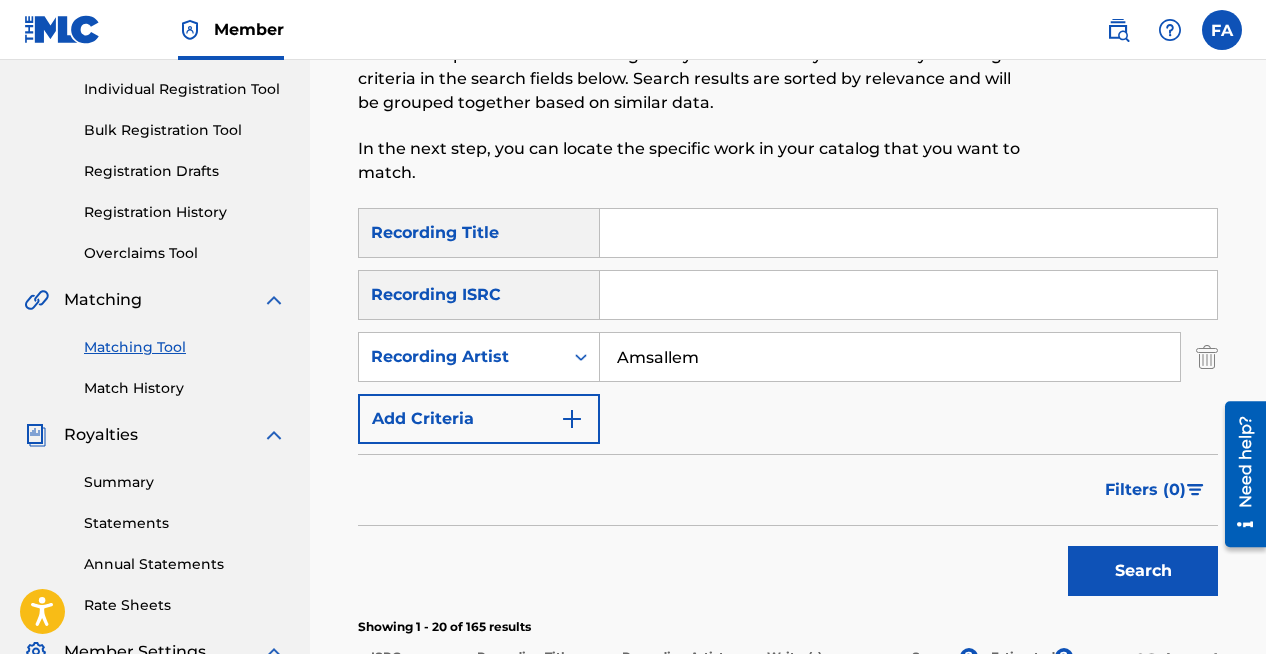 type on "Amsallem" 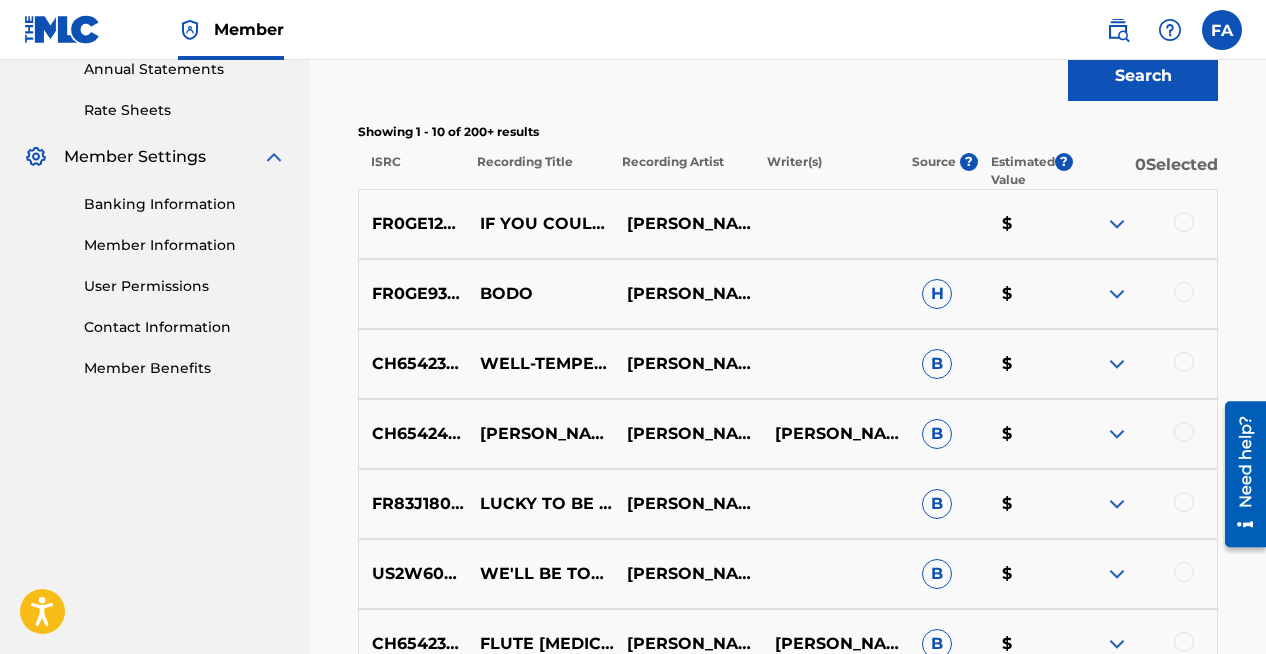 scroll, scrollTop: 747, scrollLeft: 0, axis: vertical 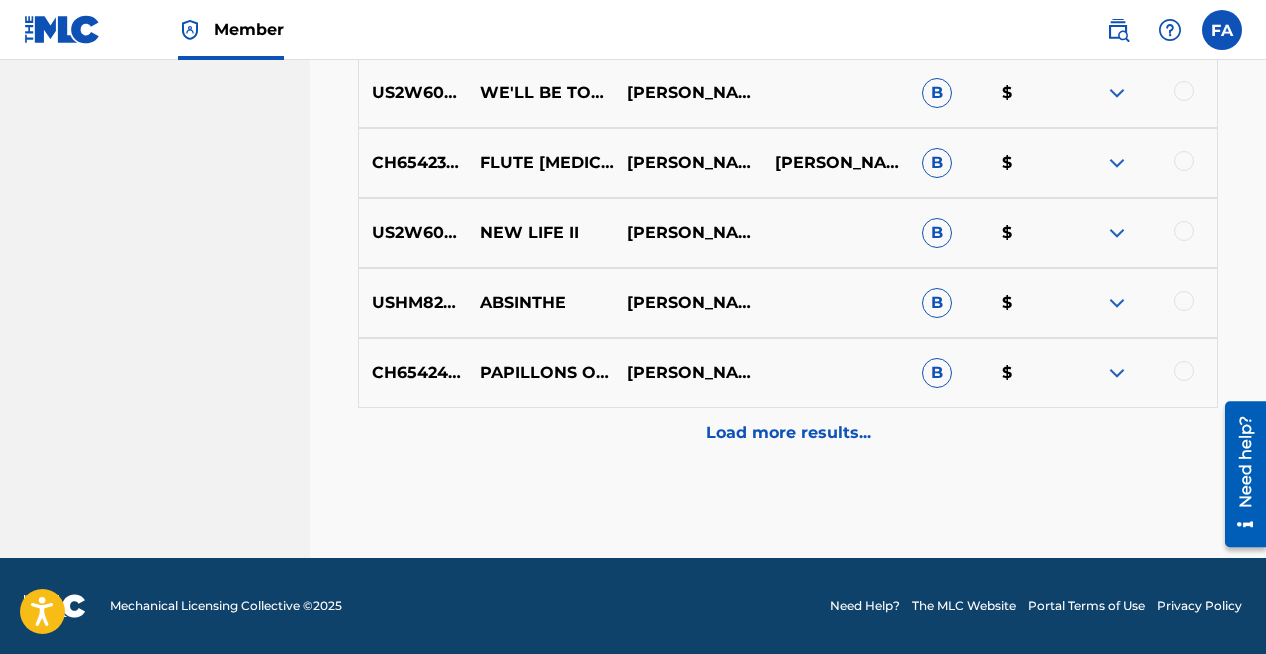 click on "Load more results..." at bounding box center (788, 433) 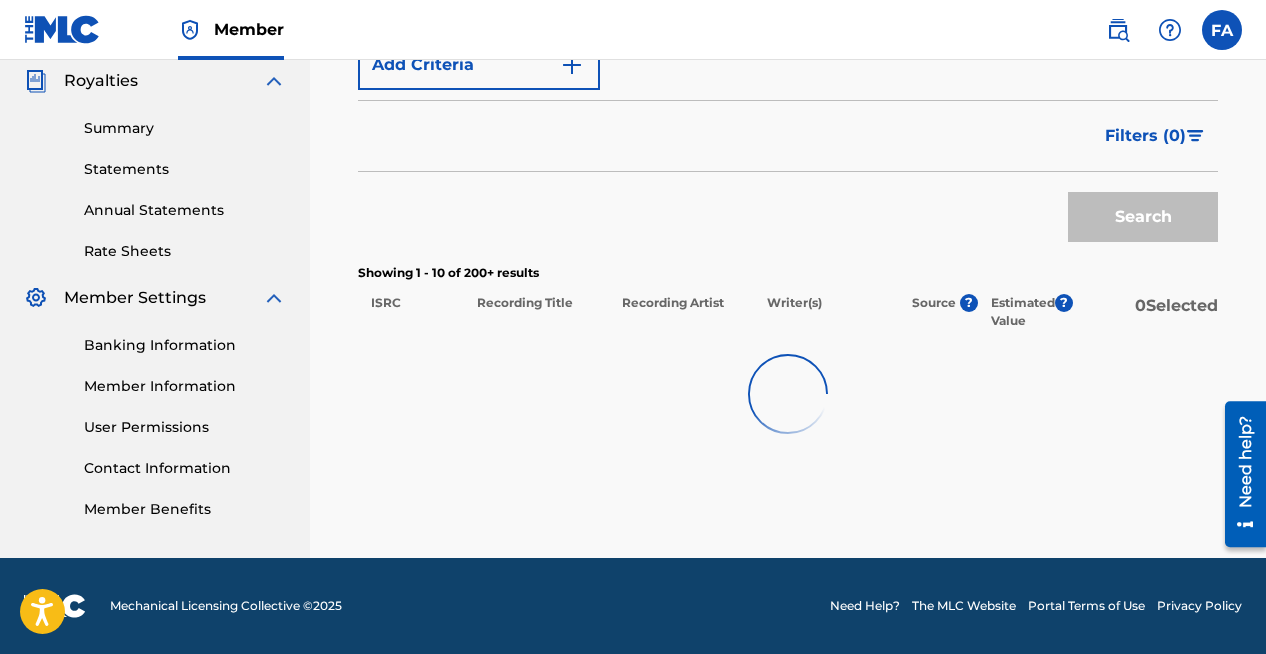 scroll, scrollTop: 1222, scrollLeft: 0, axis: vertical 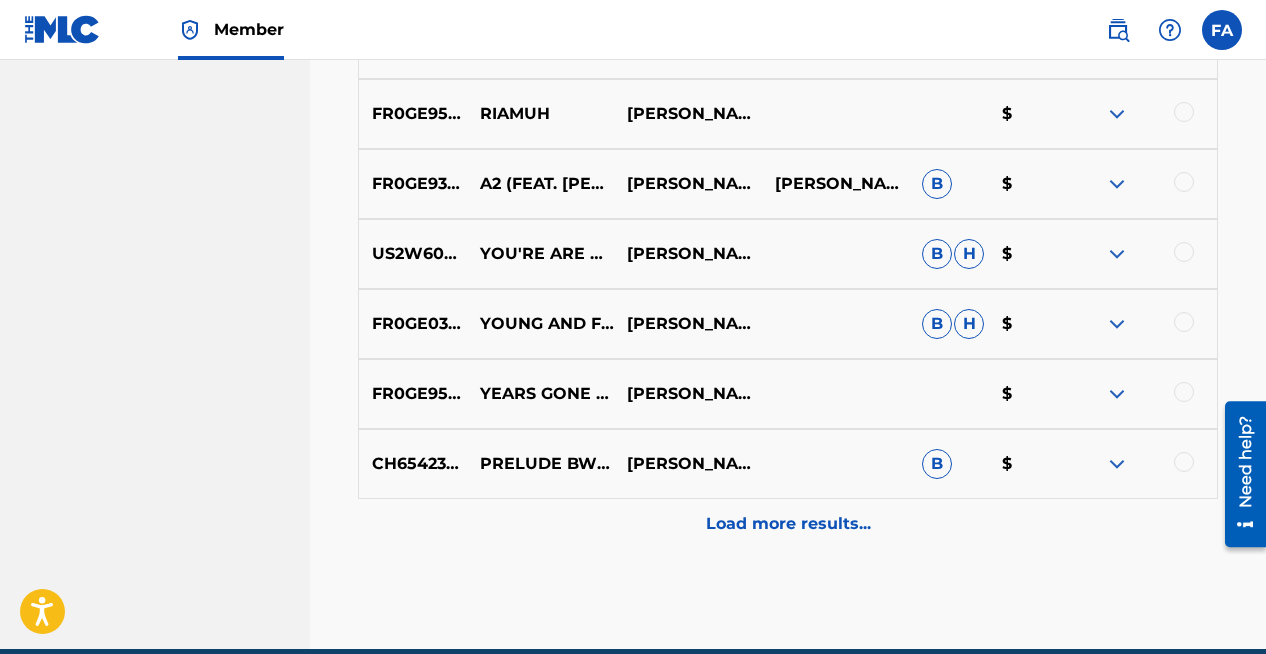 click at bounding box center (1184, 392) 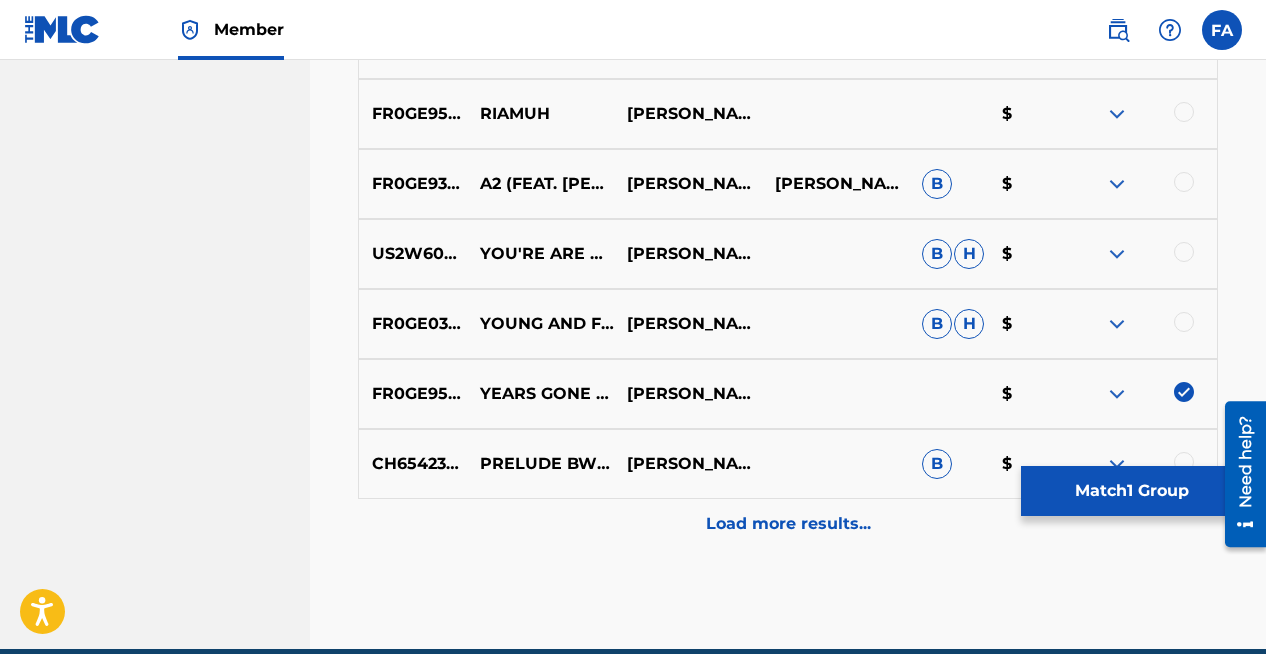 click on "Match  1 Group" at bounding box center (1131, 491) 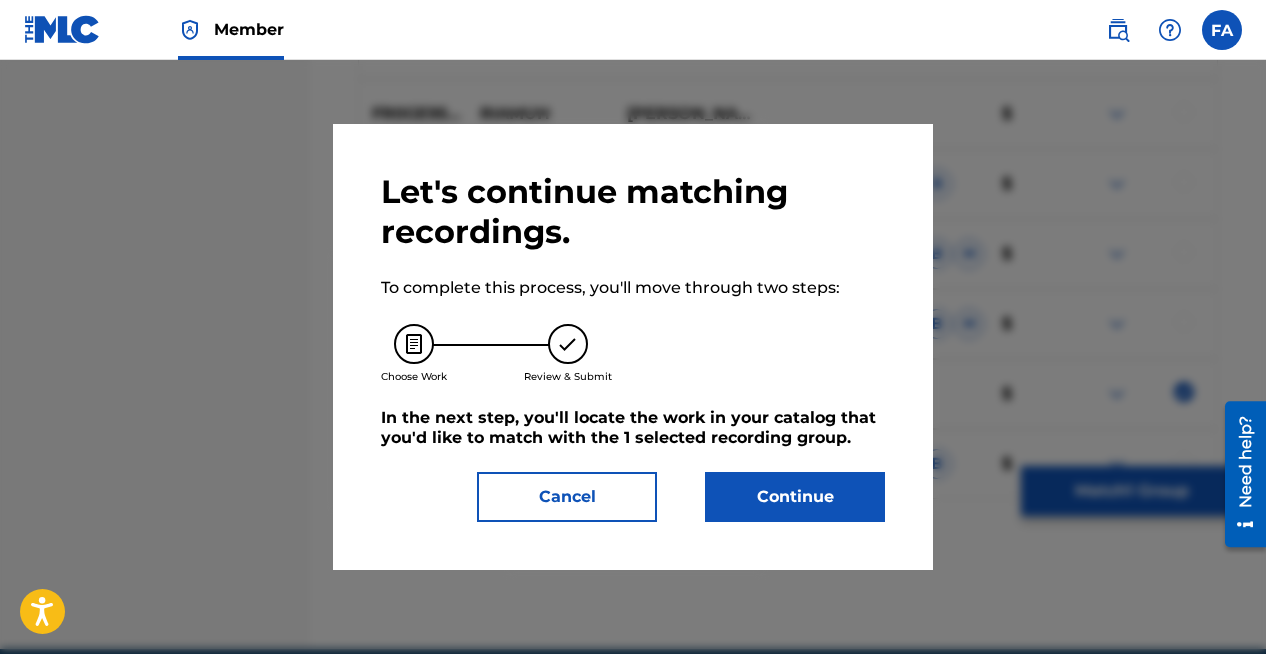 click on "Continue" at bounding box center [795, 497] 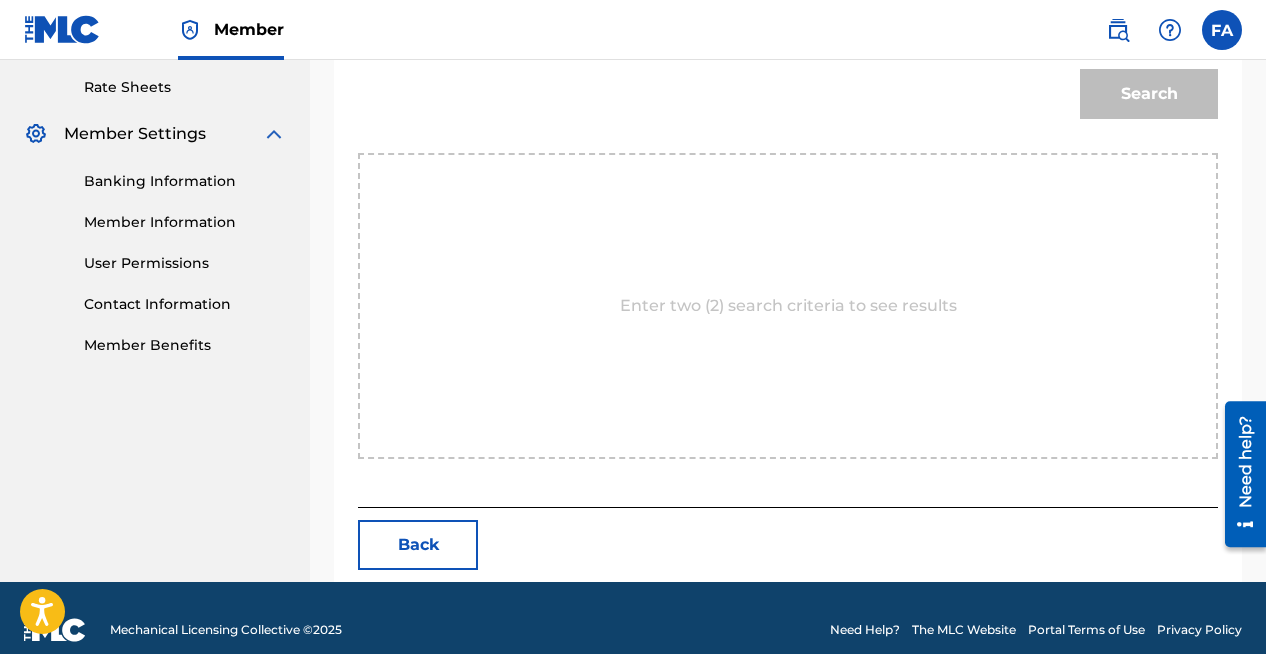 scroll, scrollTop: 788, scrollLeft: 0, axis: vertical 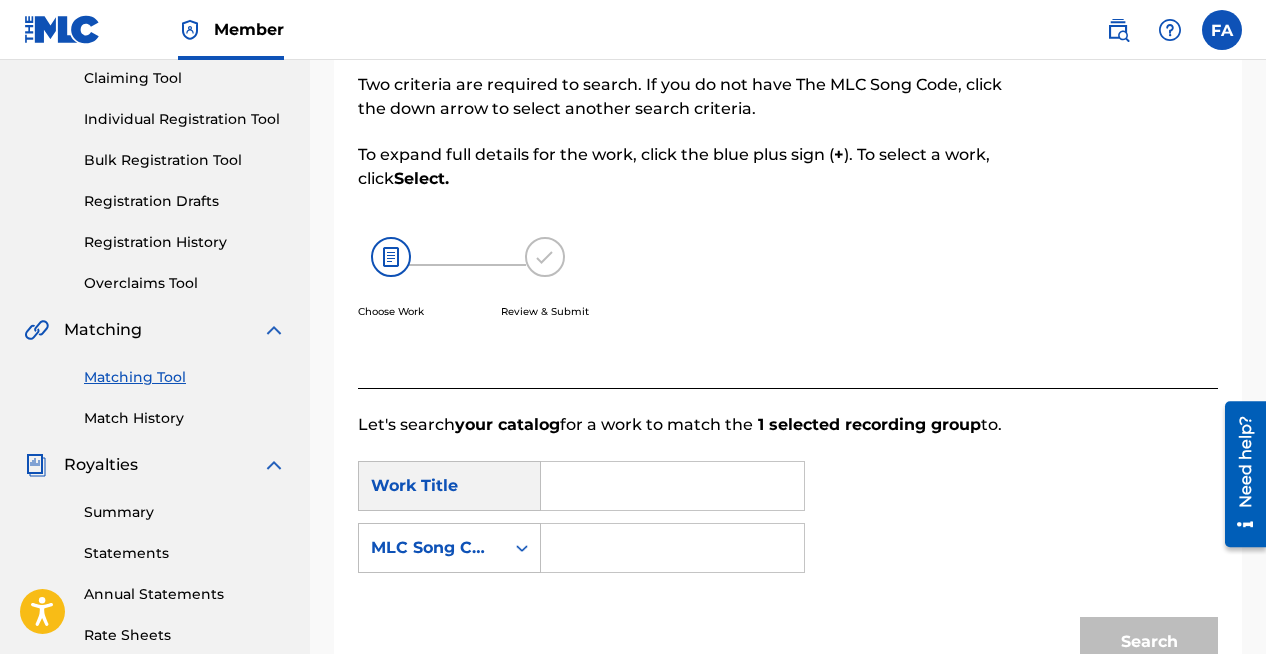 click at bounding box center (672, 486) 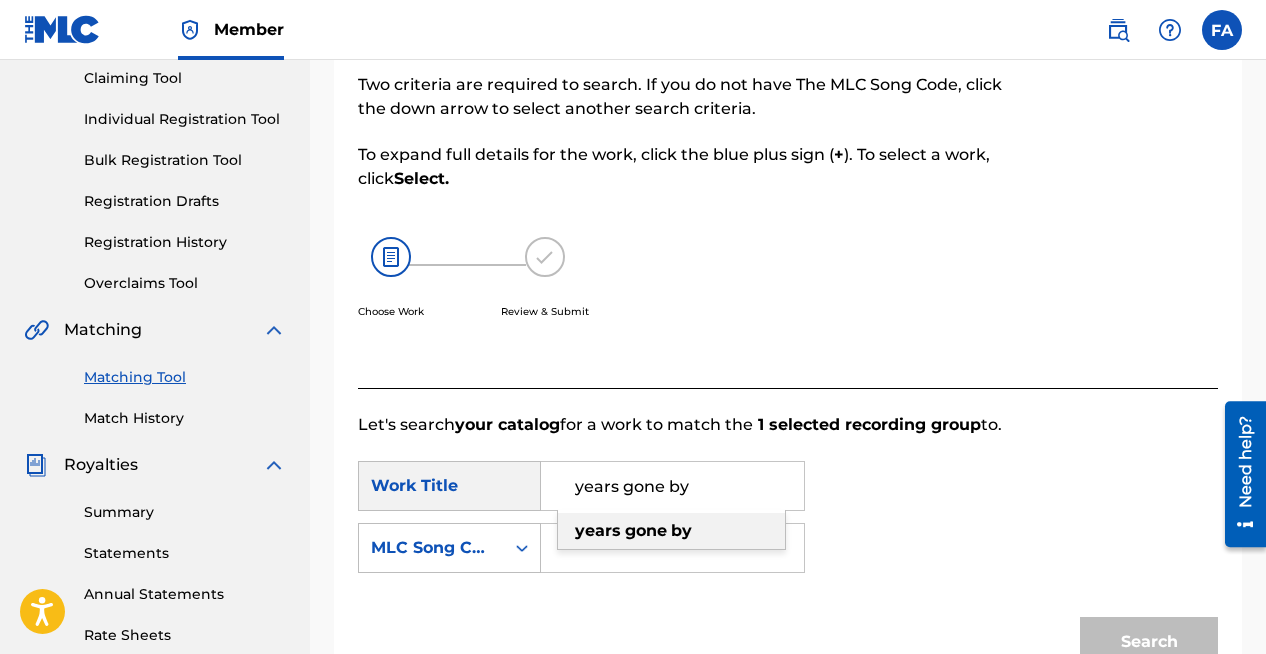 type on "years gone by" 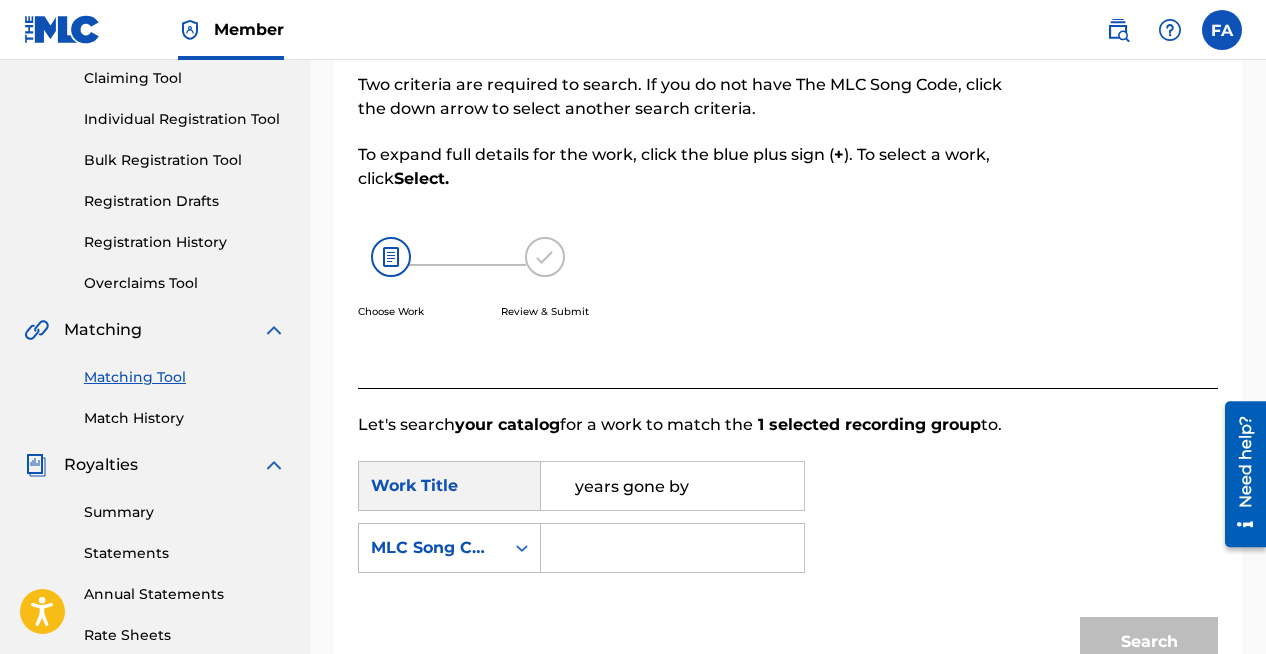 click at bounding box center (672, 548) 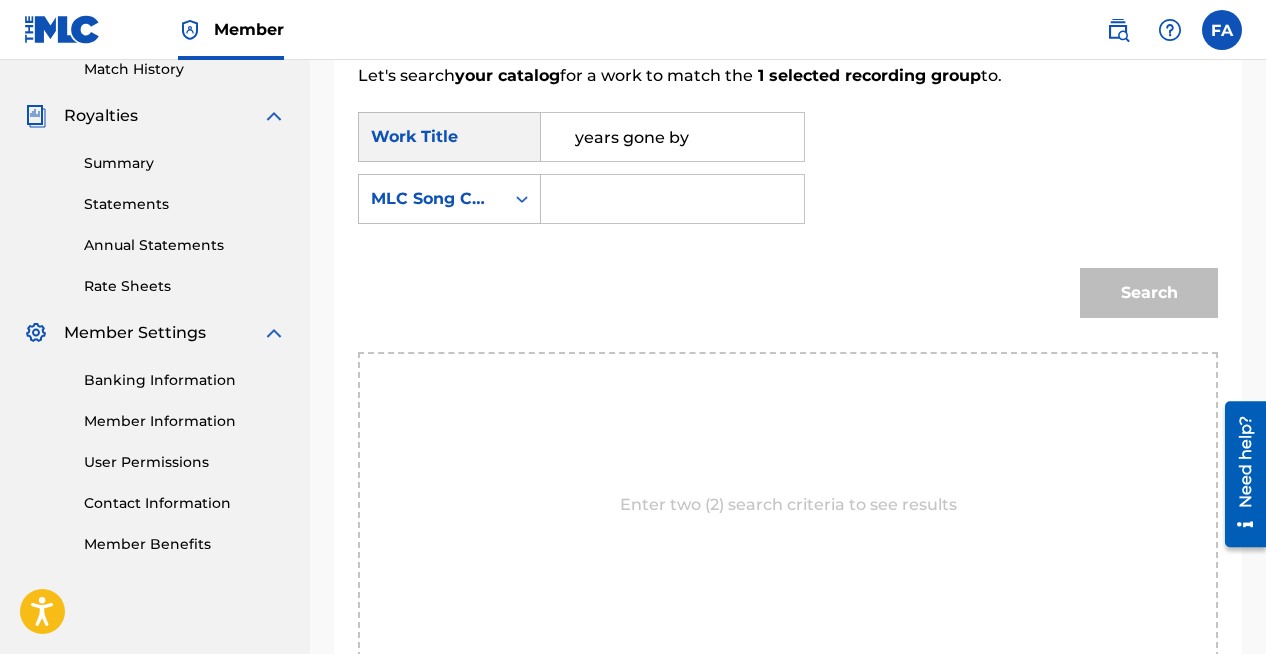 scroll, scrollTop: 564, scrollLeft: 0, axis: vertical 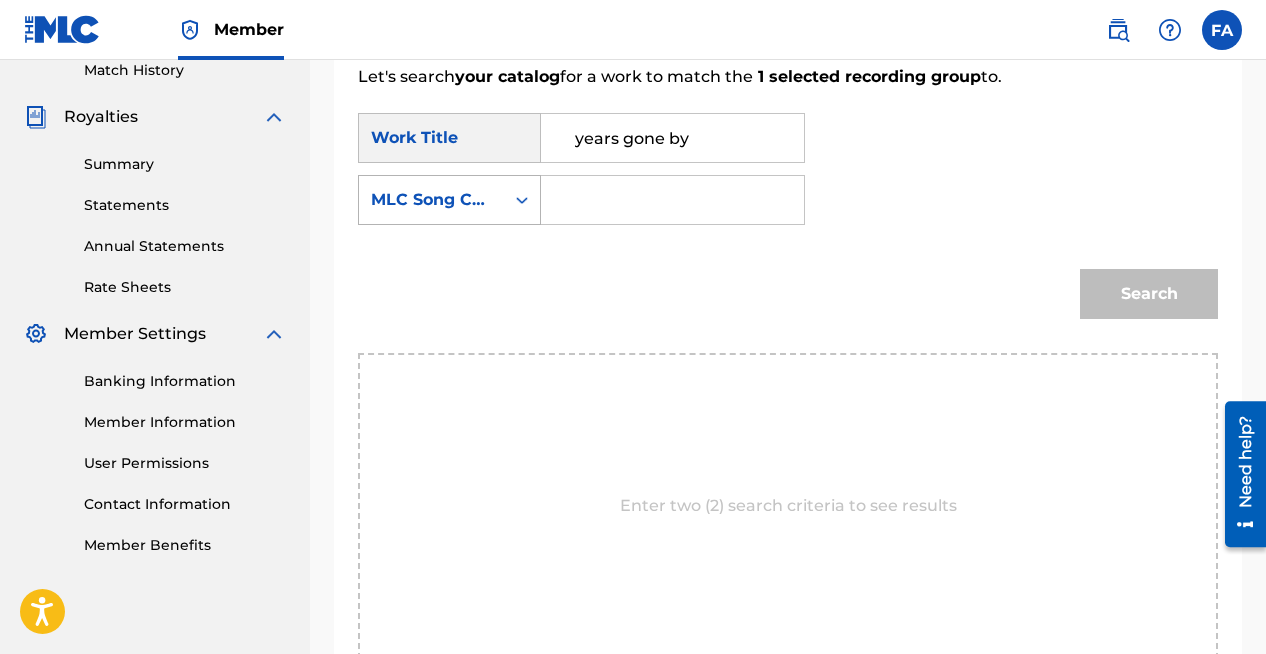 click 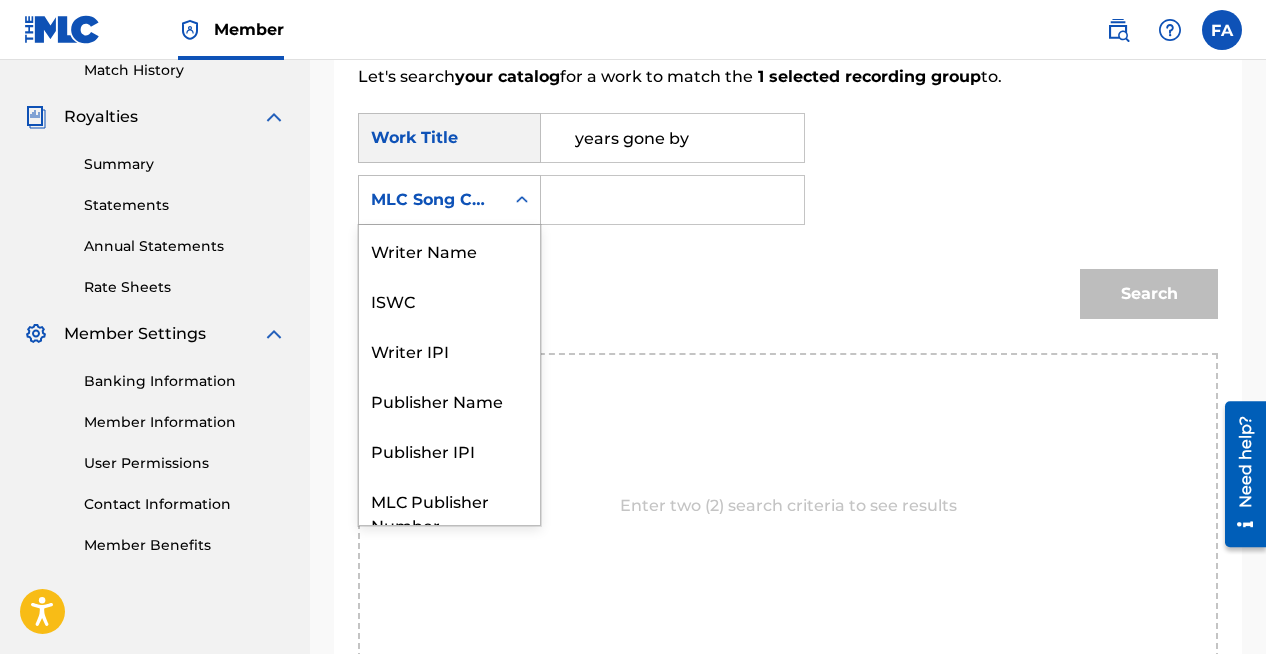 scroll, scrollTop: 74, scrollLeft: 0, axis: vertical 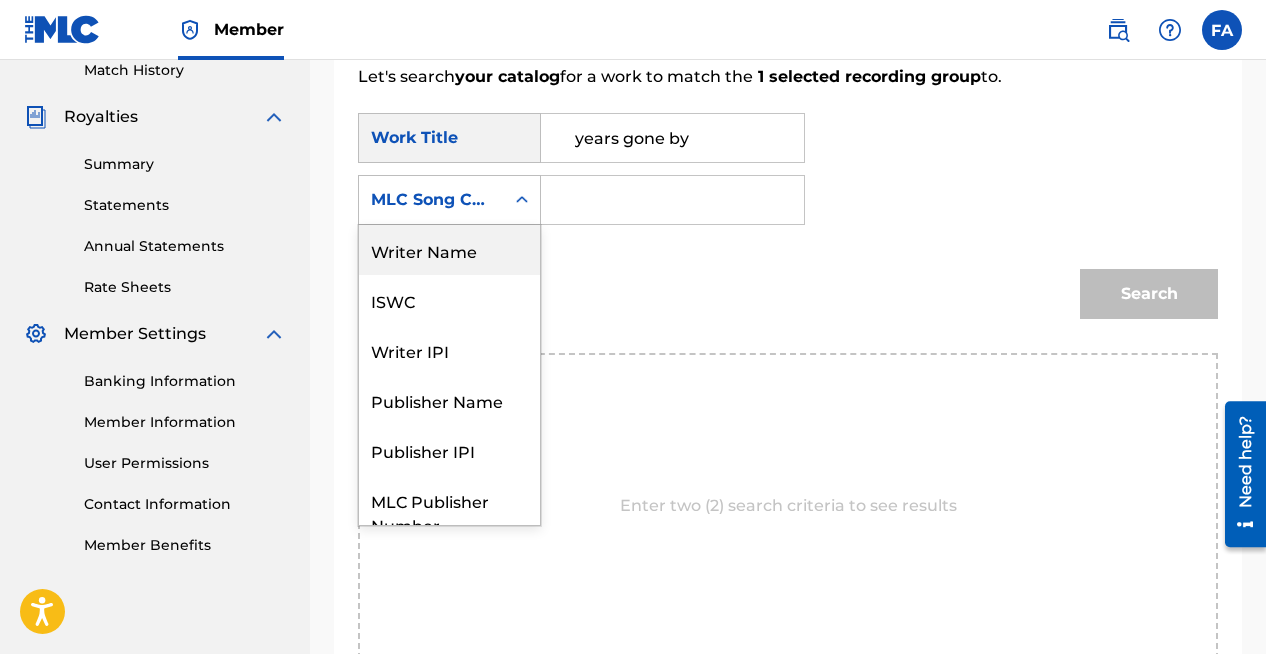 click on "Writer Name" at bounding box center (449, 250) 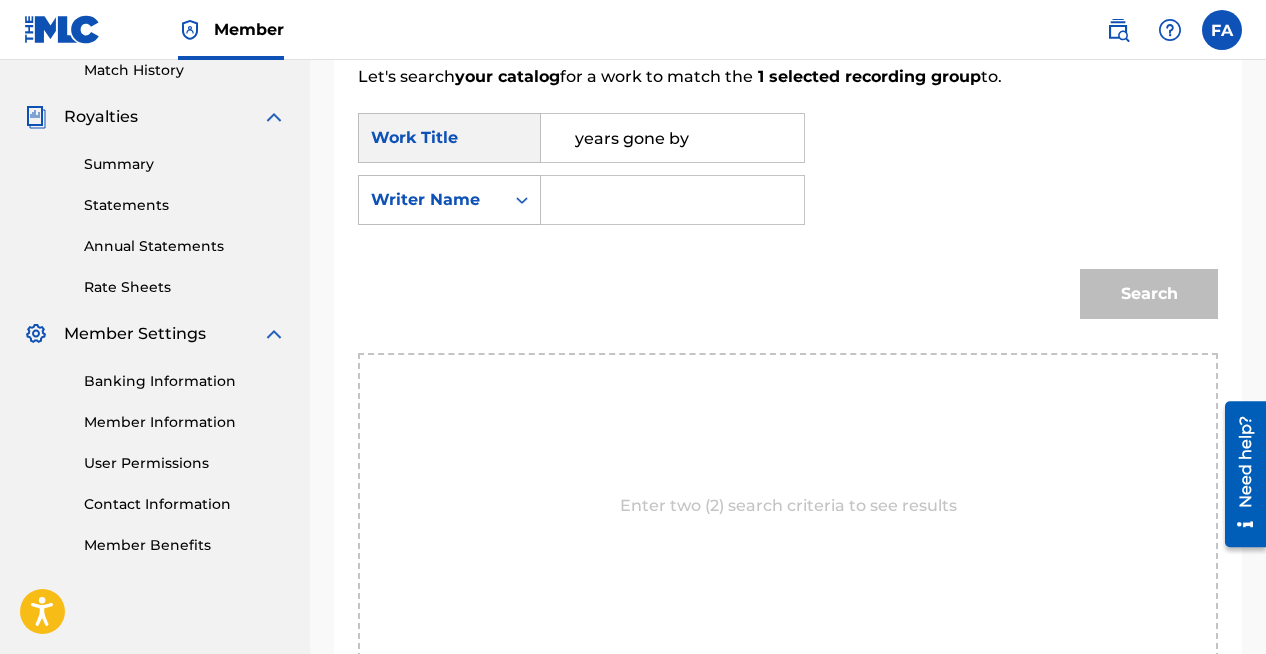 click at bounding box center (672, 200) 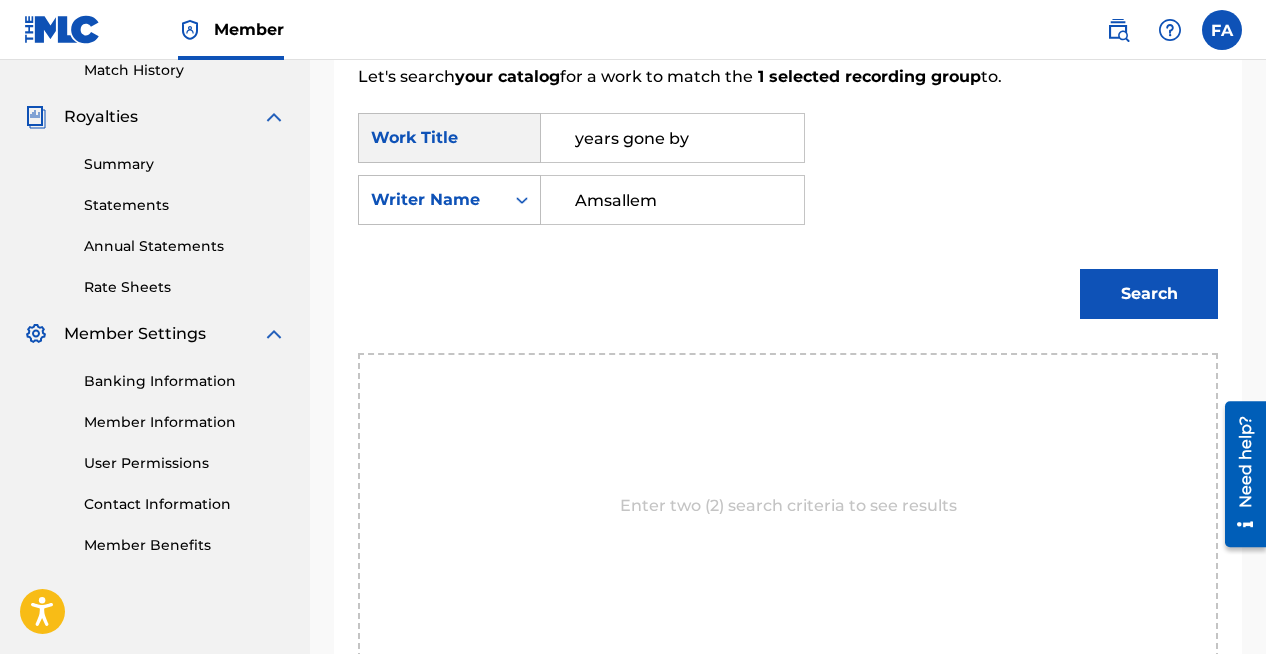 type on "Amsallem" 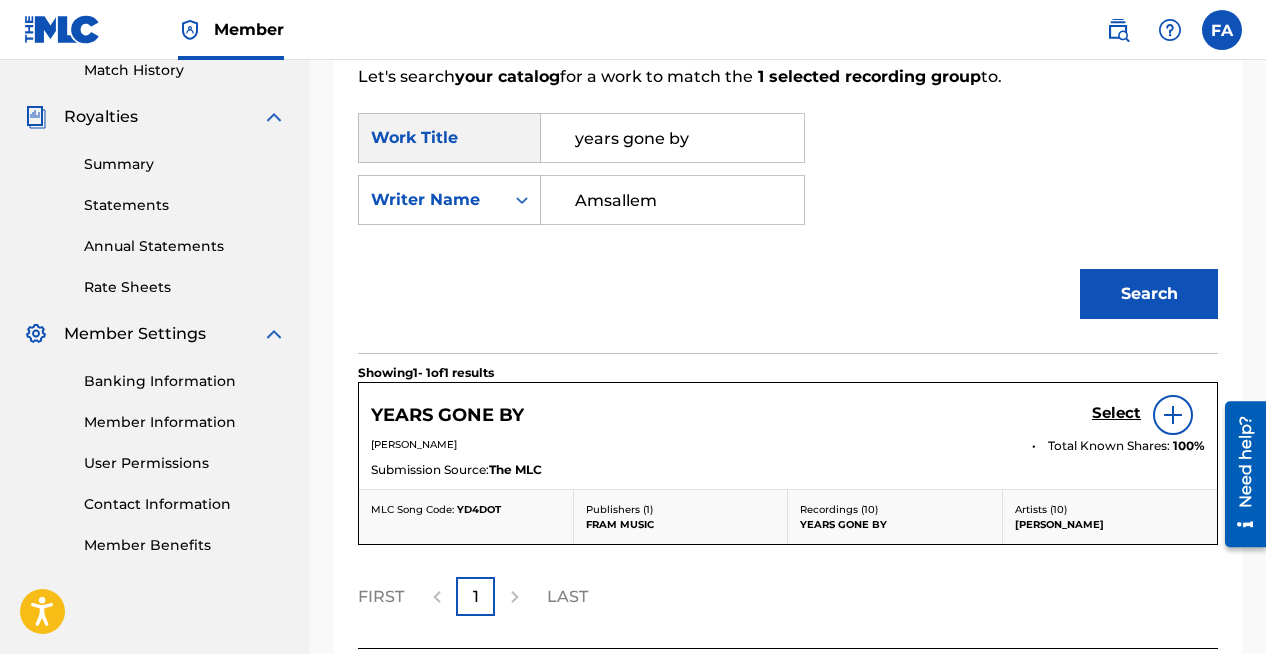 click at bounding box center [1173, 415] 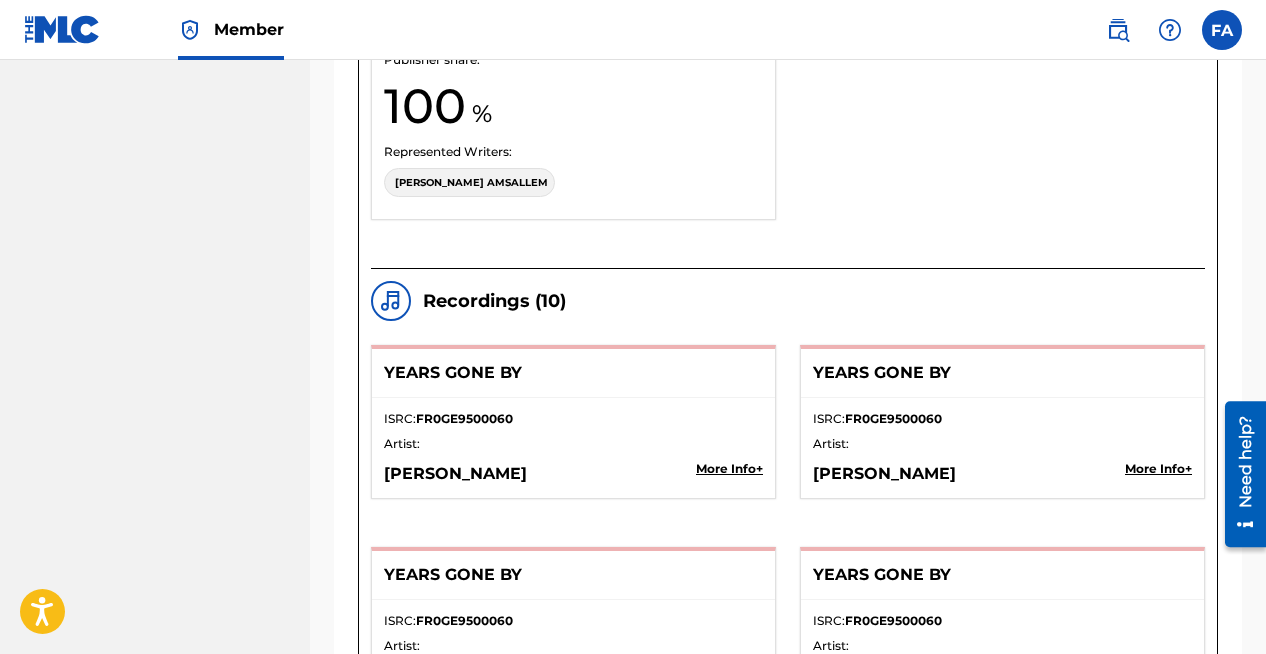 scroll, scrollTop: 1720, scrollLeft: 0, axis: vertical 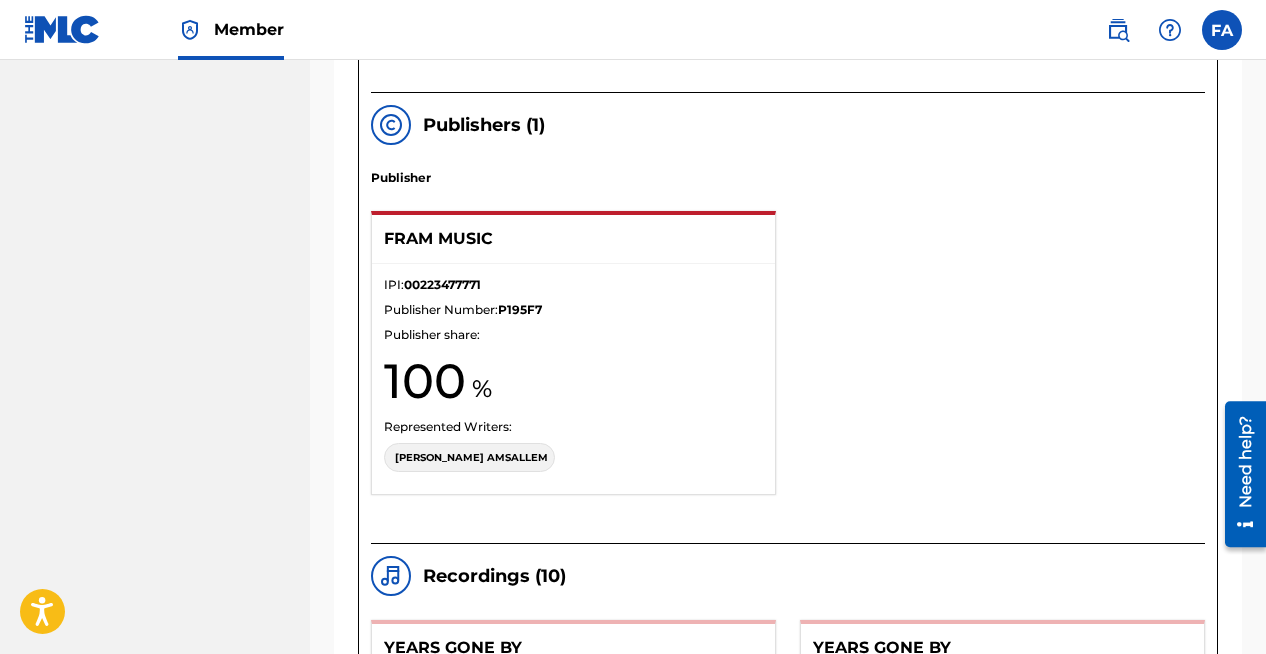 click on "100" at bounding box center [573, 381] 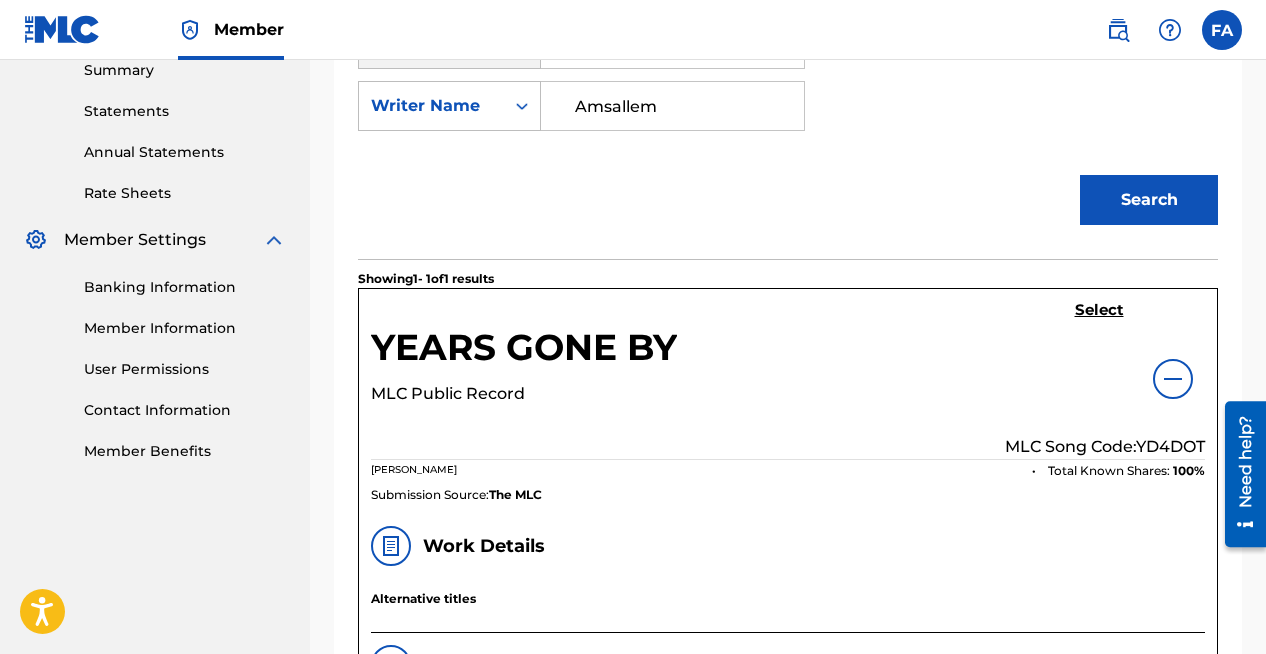 scroll, scrollTop: 666, scrollLeft: 0, axis: vertical 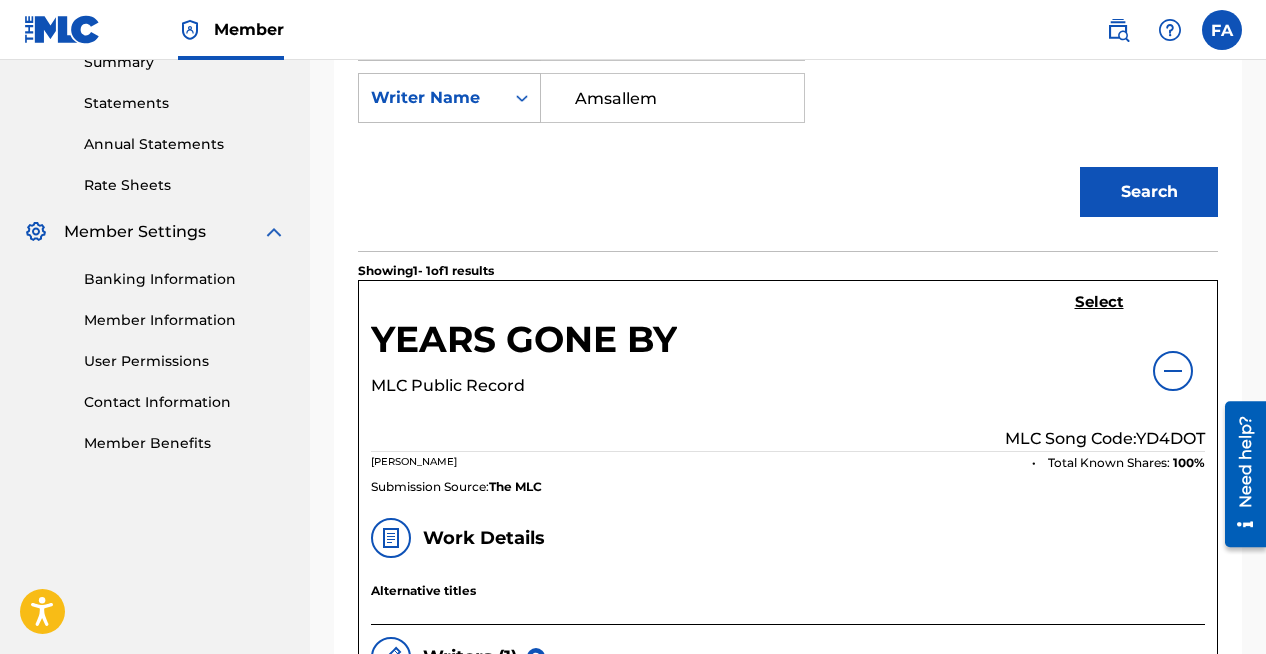 click on "Select" at bounding box center (1099, 302) 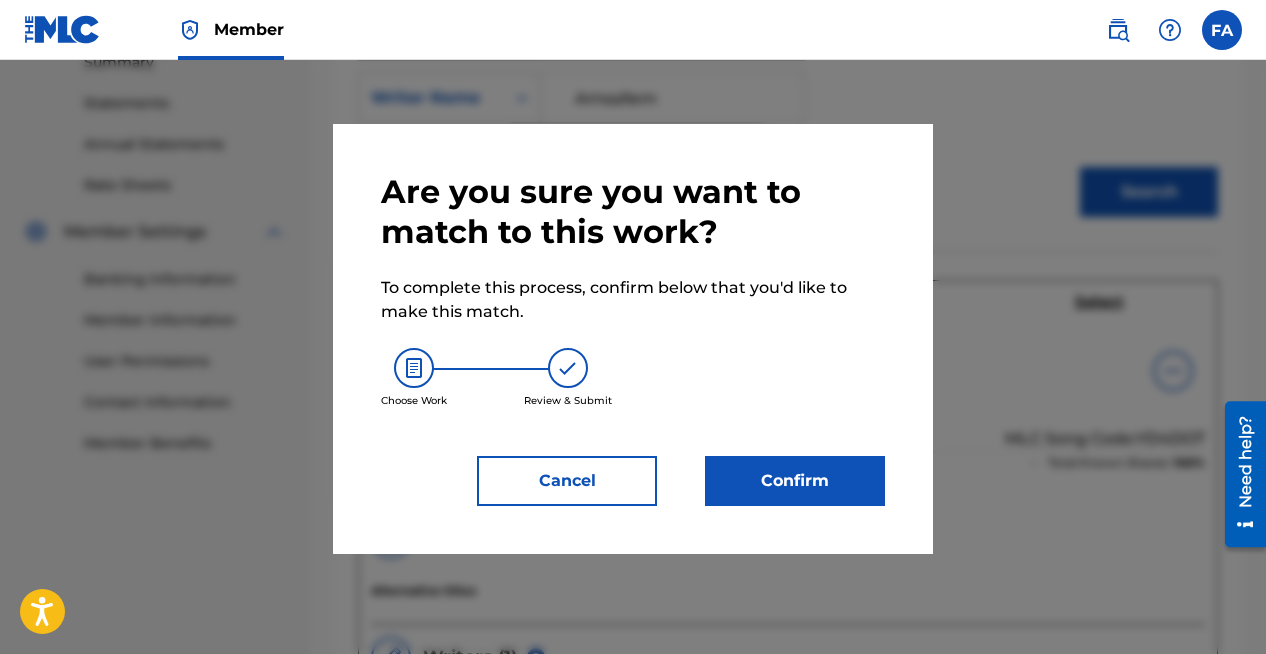 click on "Confirm" at bounding box center [795, 481] 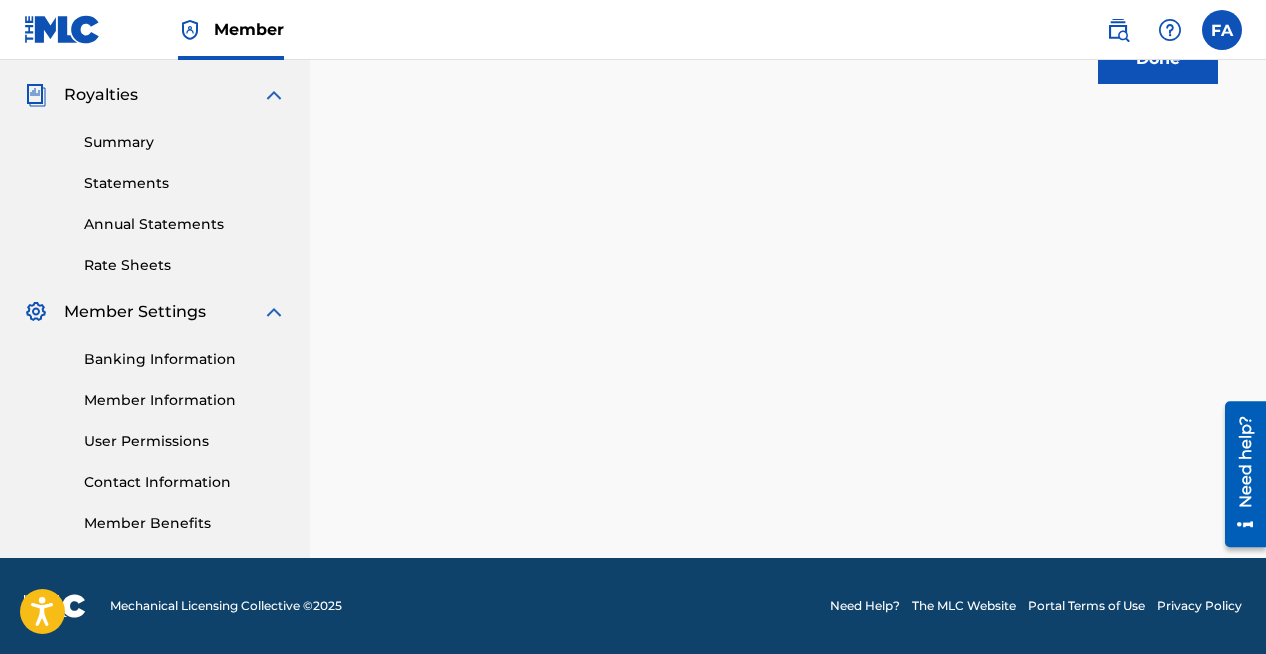 click on "Done" at bounding box center (1158, 59) 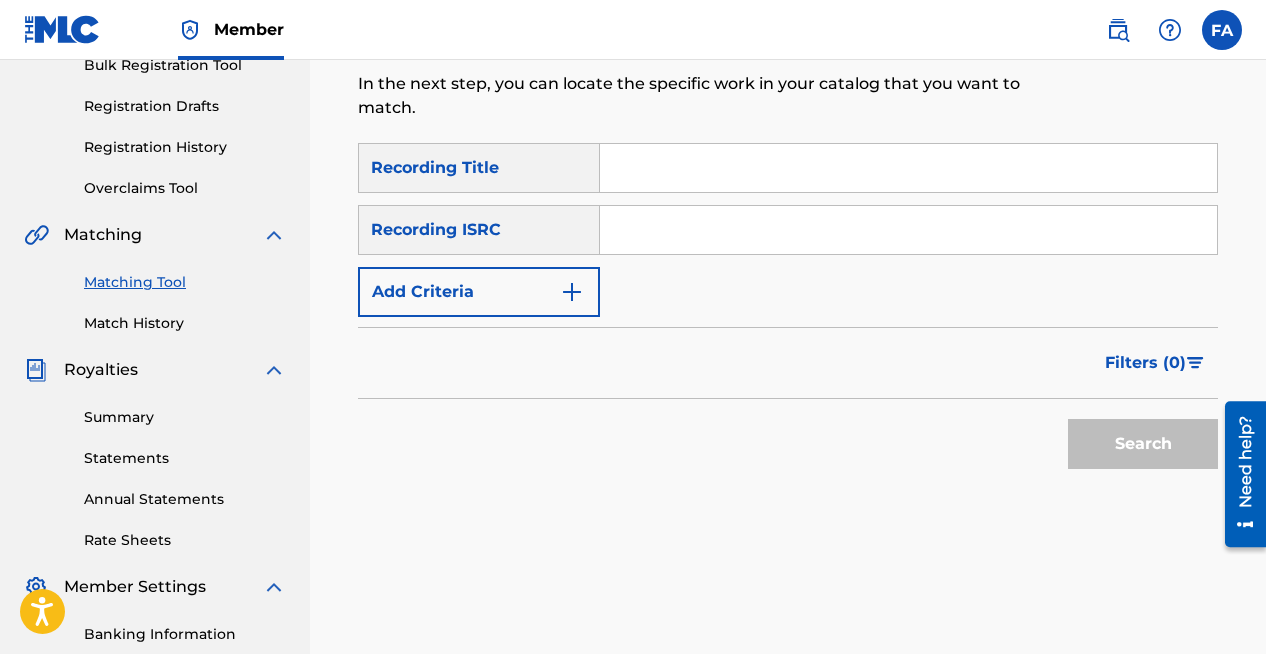 scroll, scrollTop: 289, scrollLeft: 0, axis: vertical 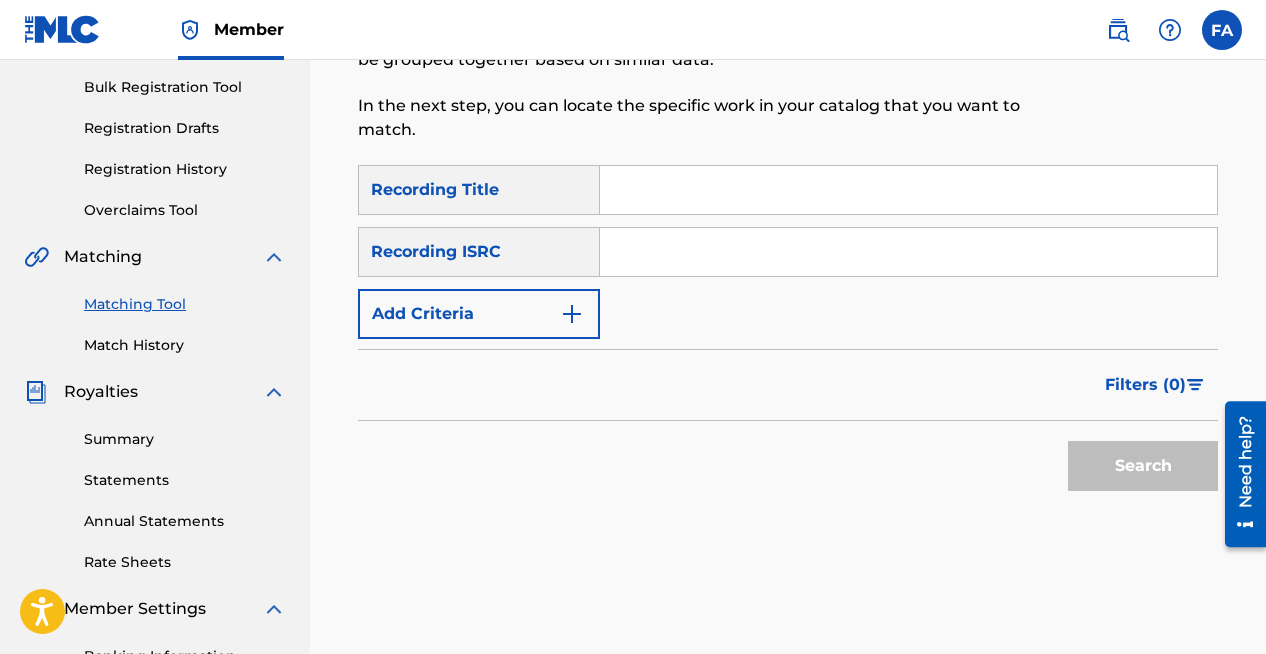 click on "Add Criteria" at bounding box center (479, 314) 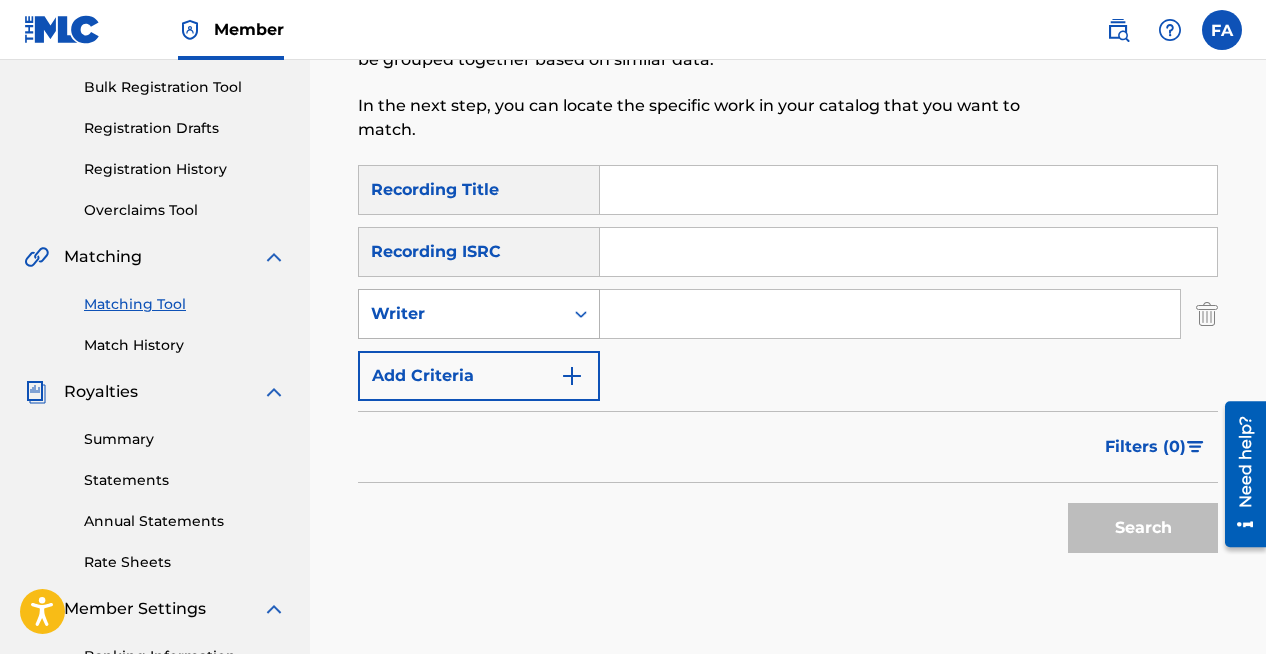 click on "Writer" at bounding box center (461, 314) 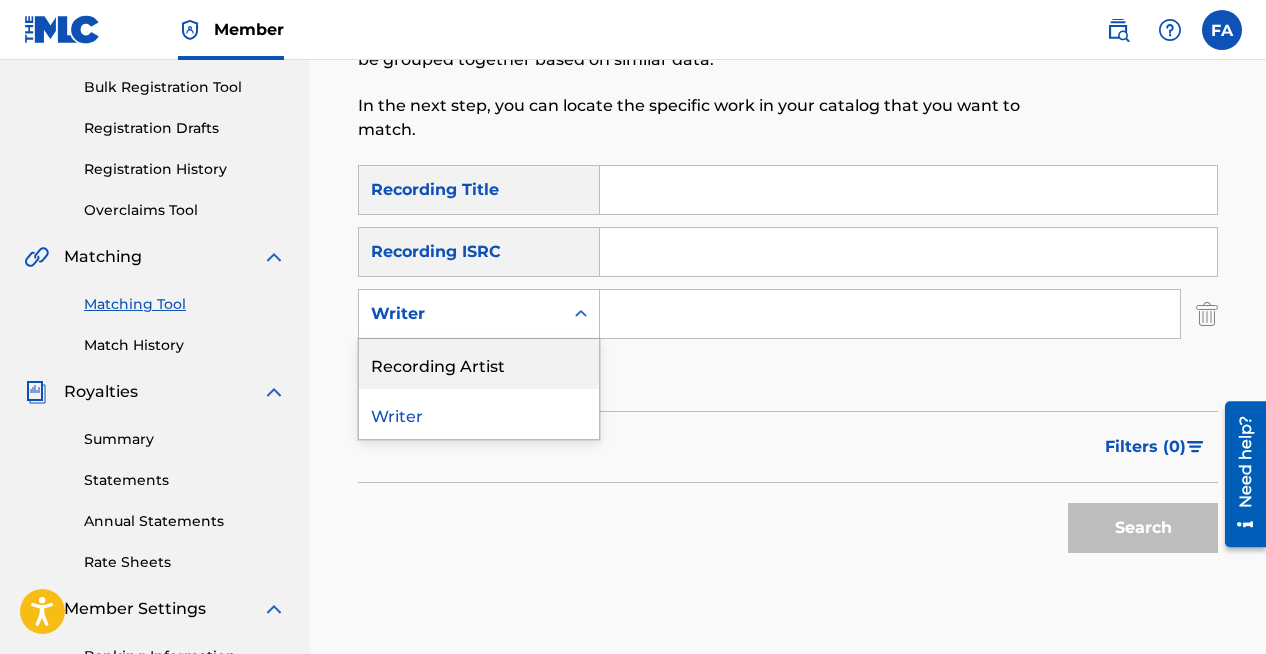 click on "Recording Artist" at bounding box center (479, 364) 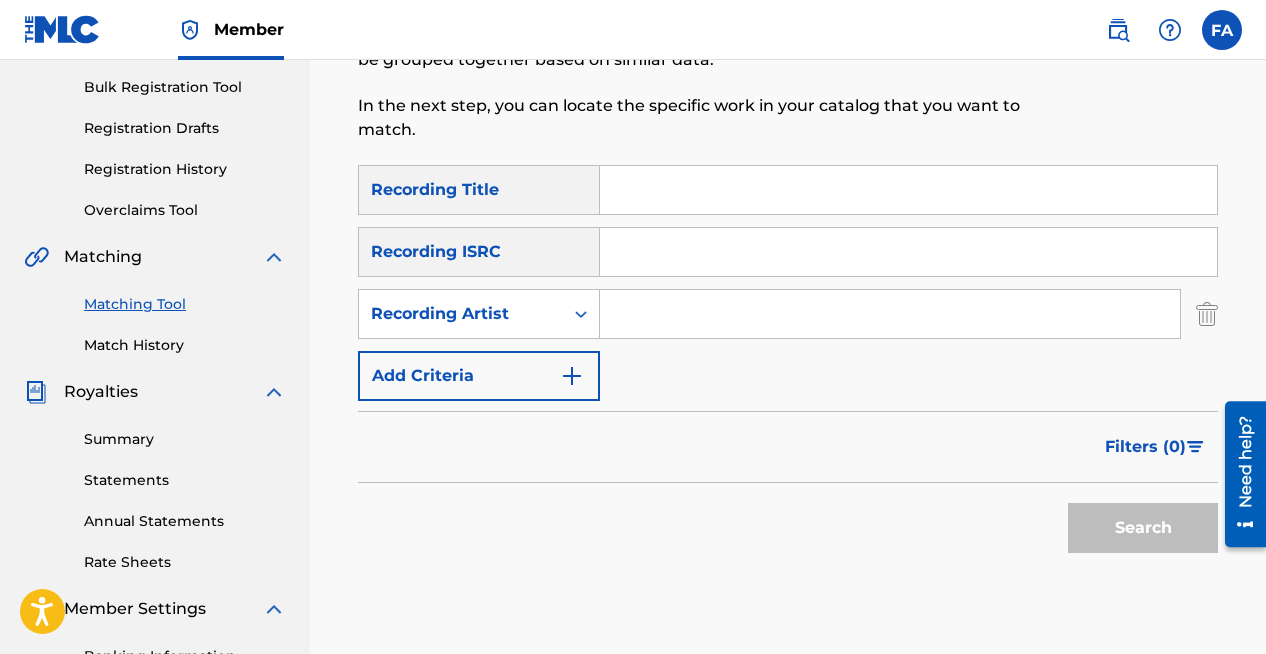 click at bounding box center (890, 314) 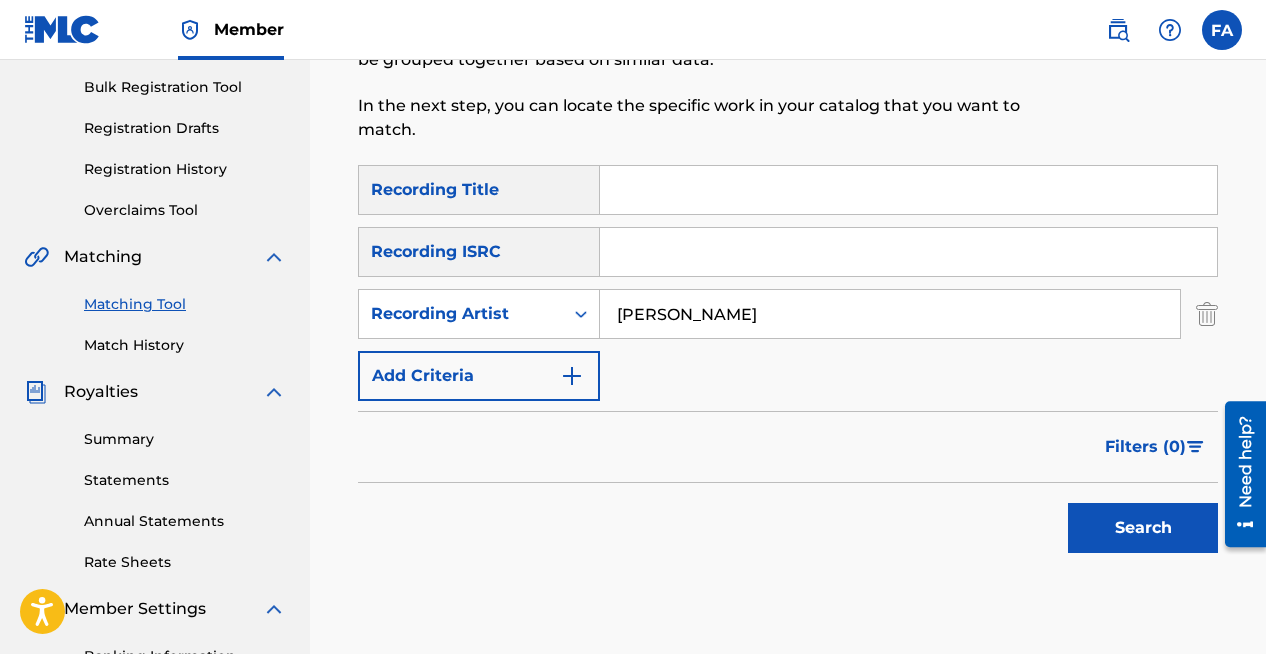 type on "[PERSON_NAME]" 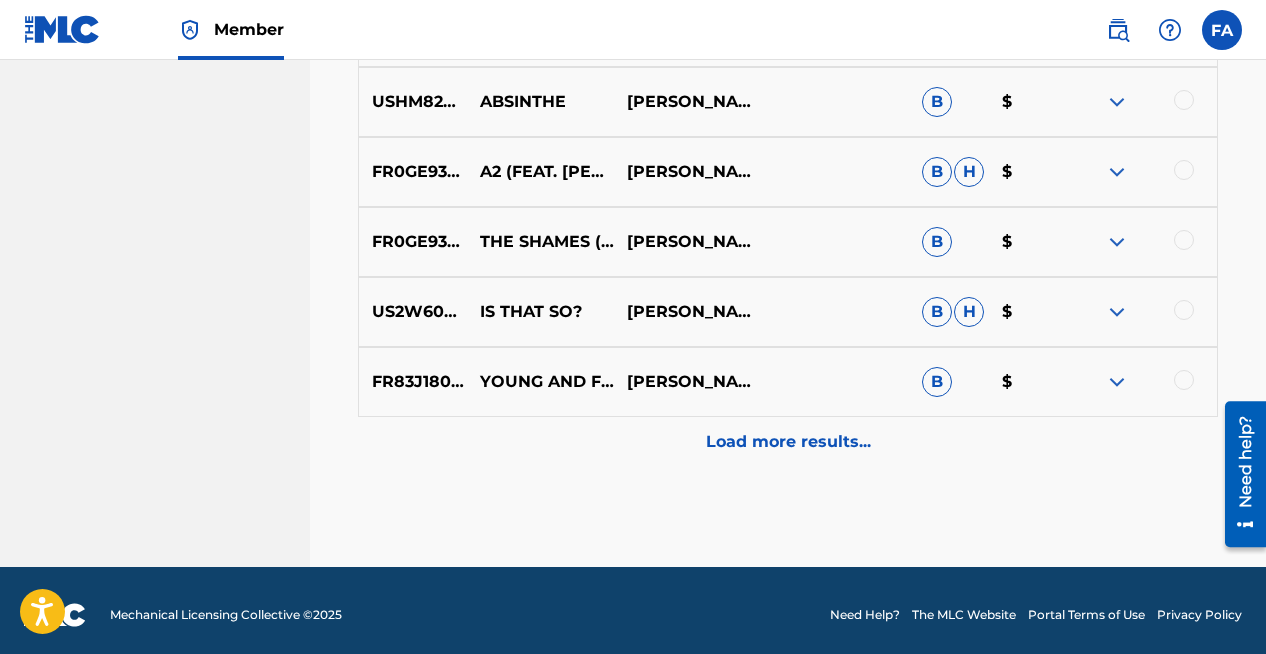 scroll, scrollTop: 1222, scrollLeft: 0, axis: vertical 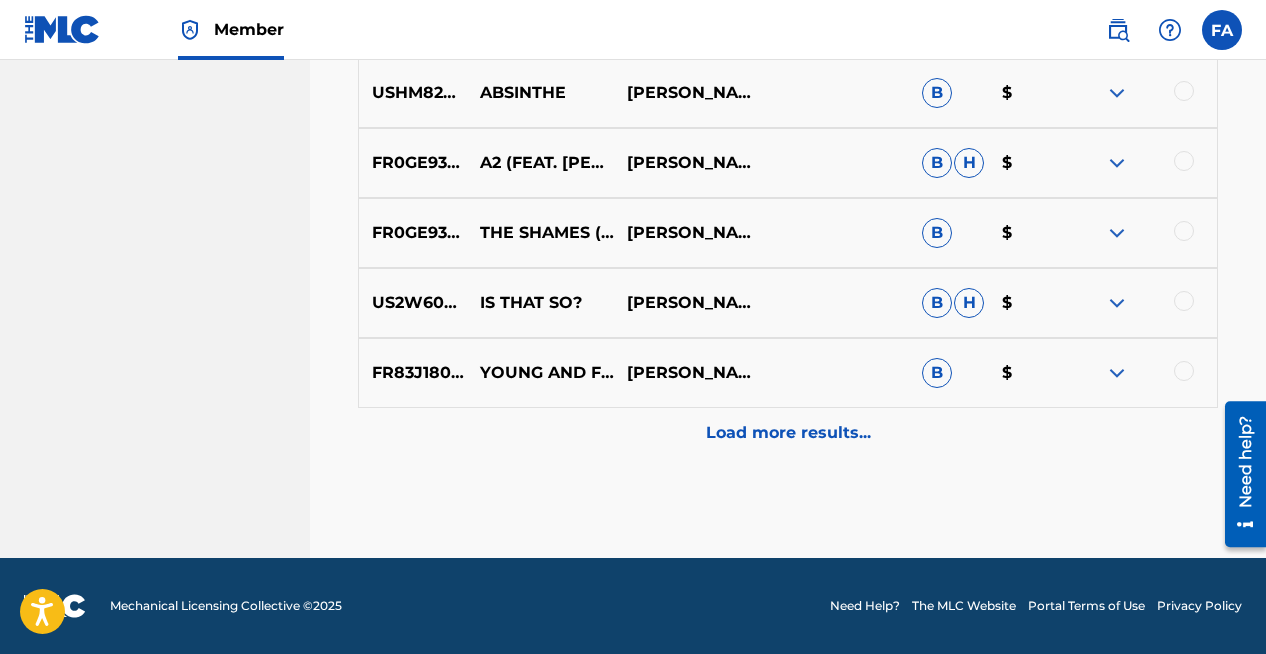 click on "Load more results..." at bounding box center (788, 433) 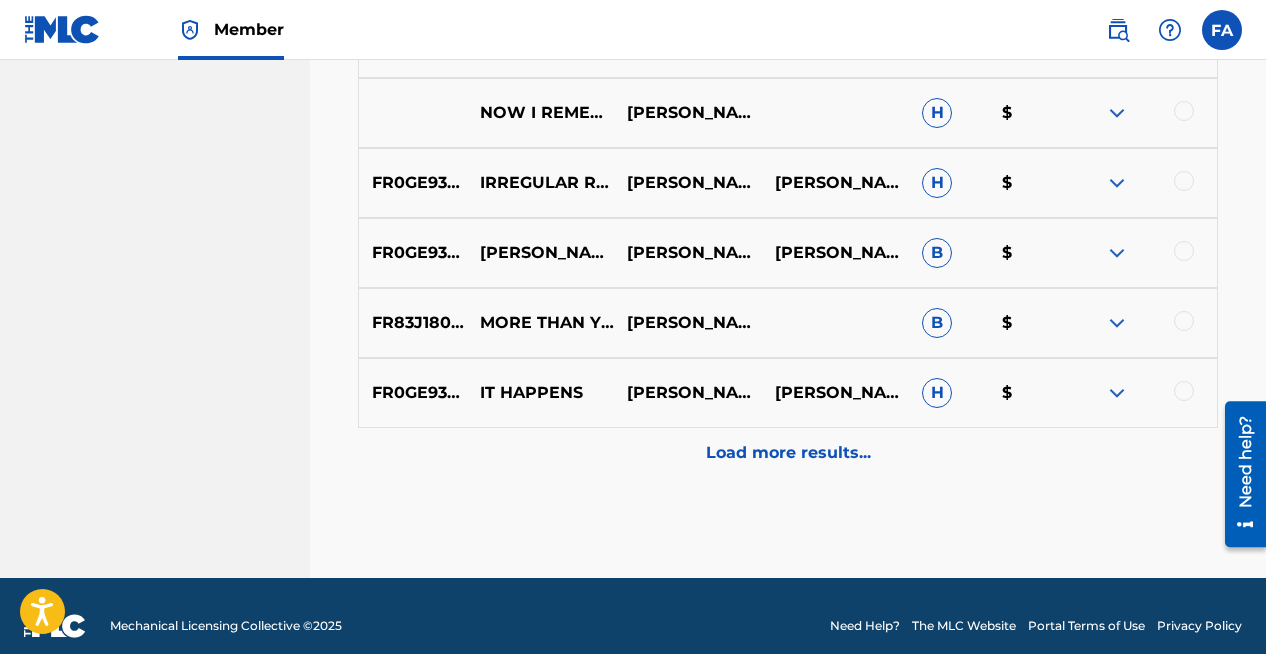 scroll, scrollTop: 1922, scrollLeft: 0, axis: vertical 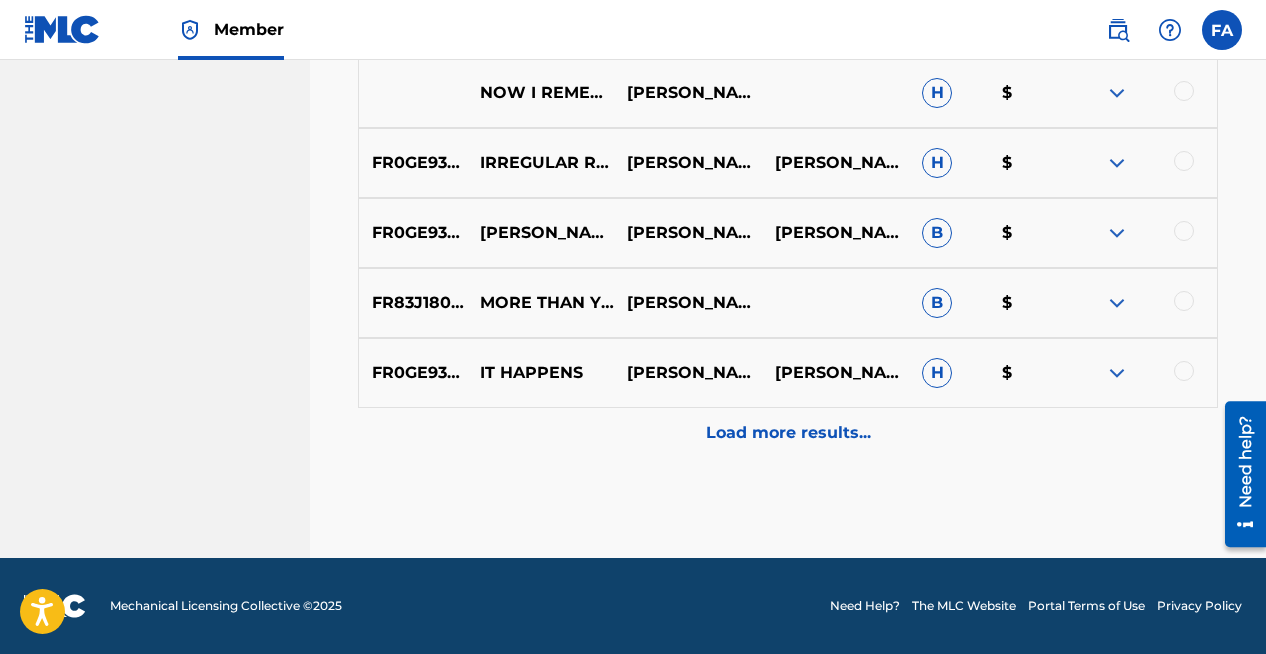 click on "Load more results..." at bounding box center [788, 433] 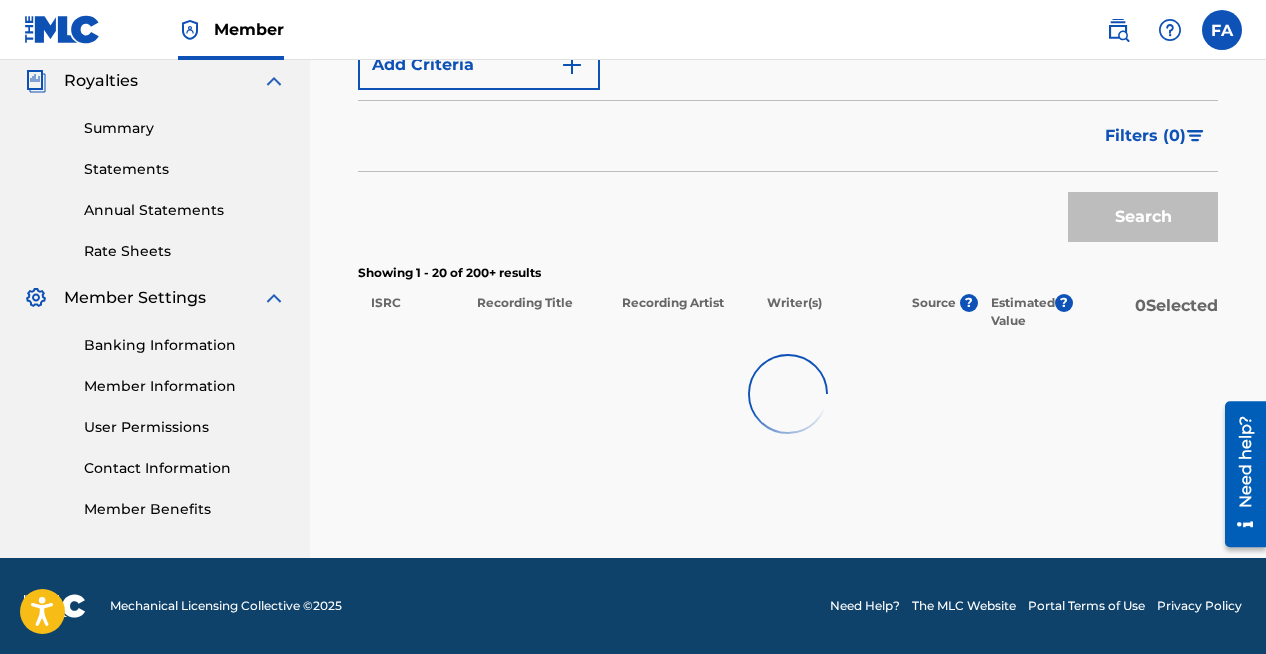 scroll, scrollTop: 1922, scrollLeft: 0, axis: vertical 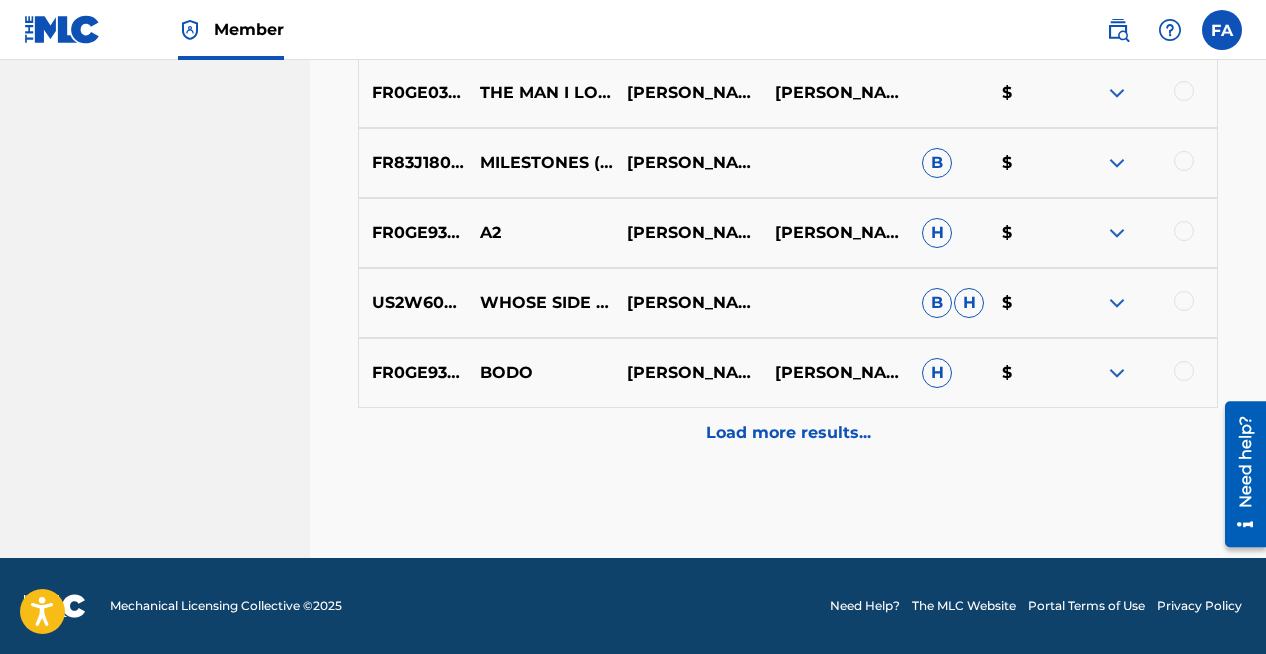 click on "Load more results..." at bounding box center (788, 433) 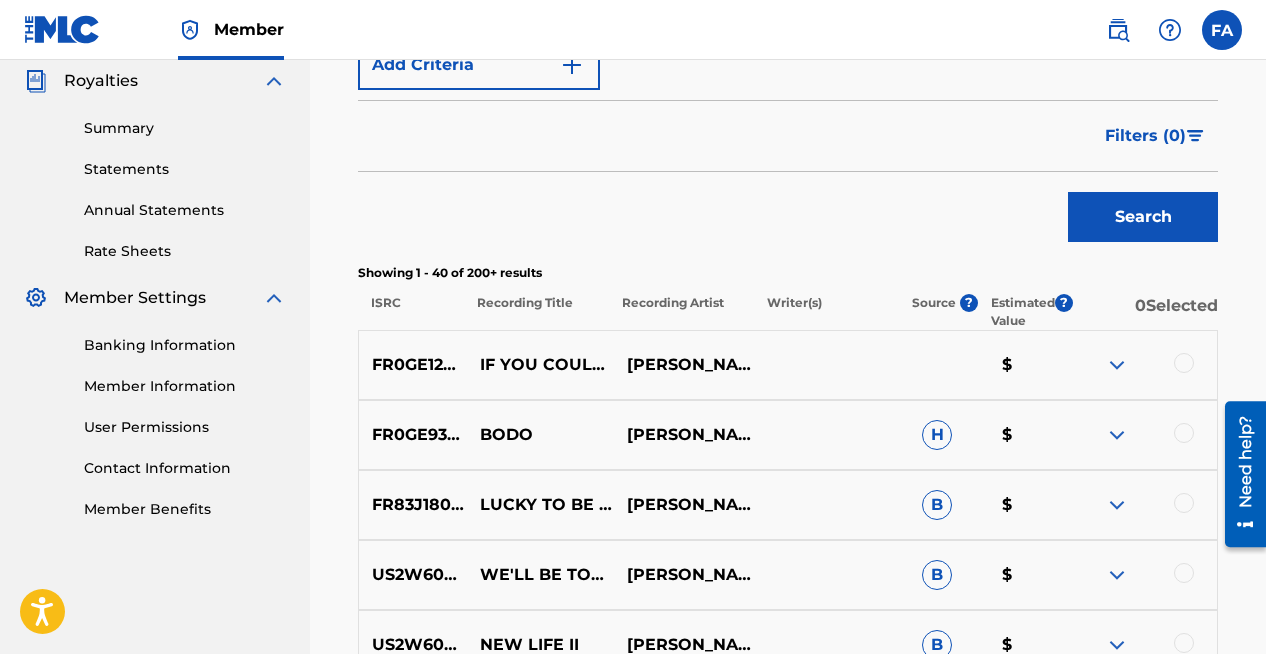 scroll, scrollTop: 2622, scrollLeft: 0, axis: vertical 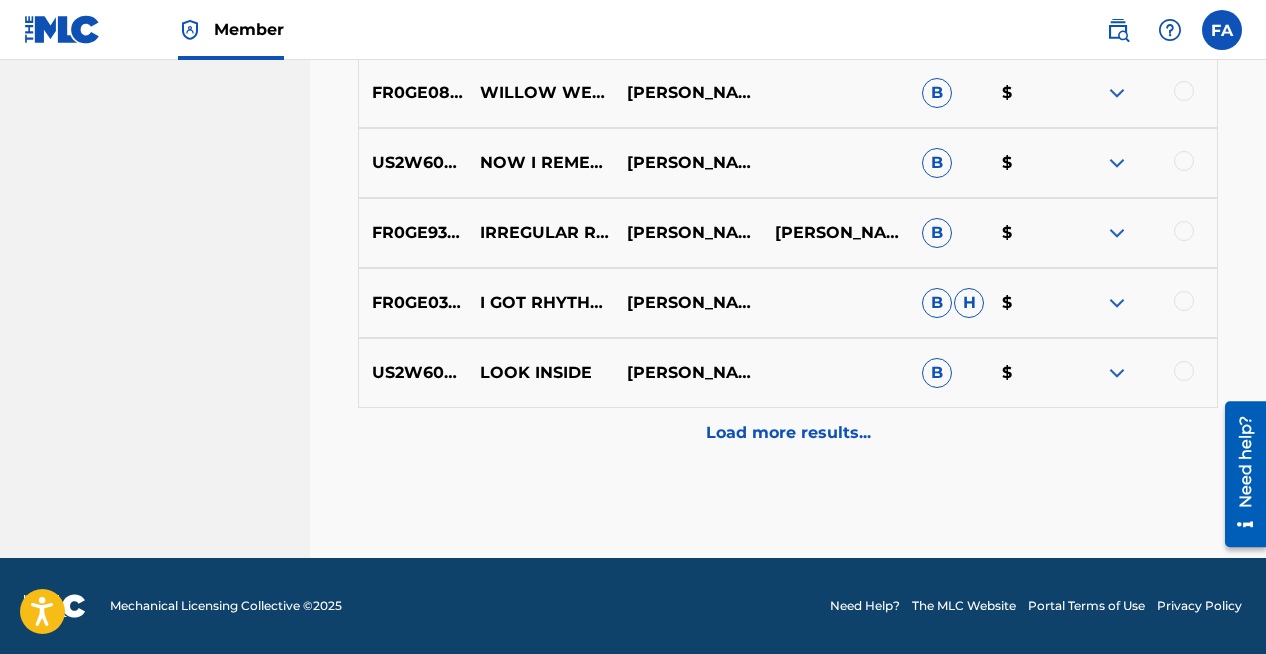 click on "Load more results..." at bounding box center (788, 433) 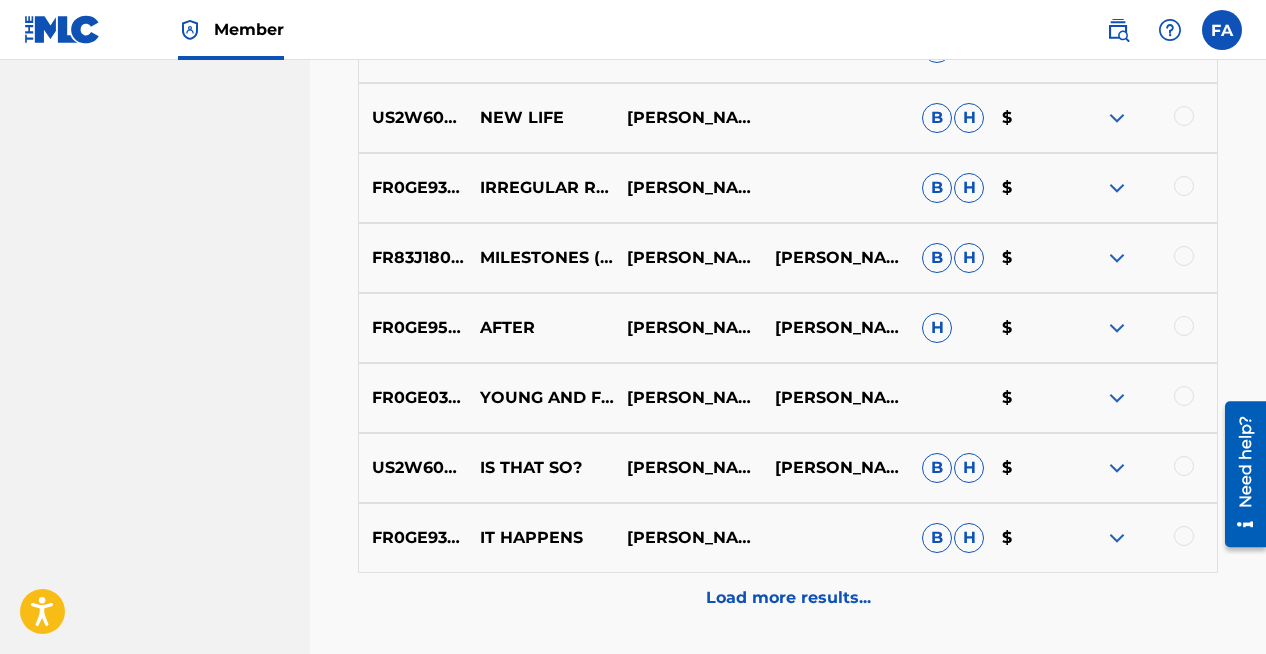 scroll, scrollTop: 3863, scrollLeft: 0, axis: vertical 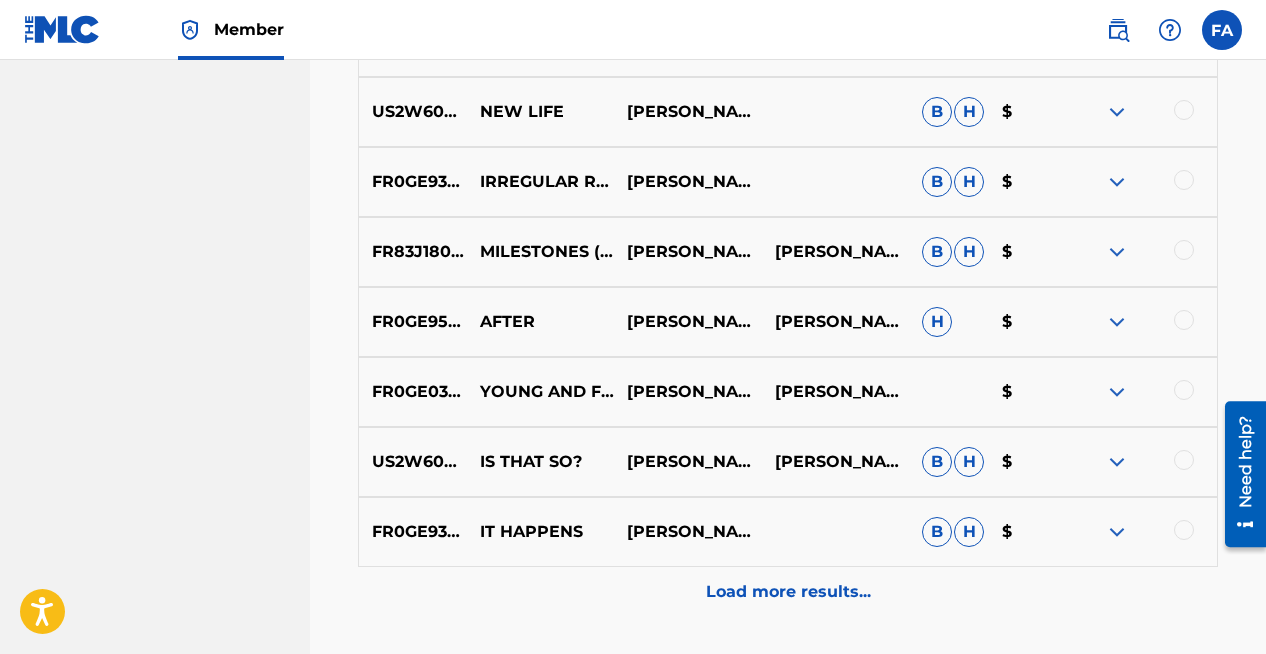 click on "Load more results..." at bounding box center [788, 592] 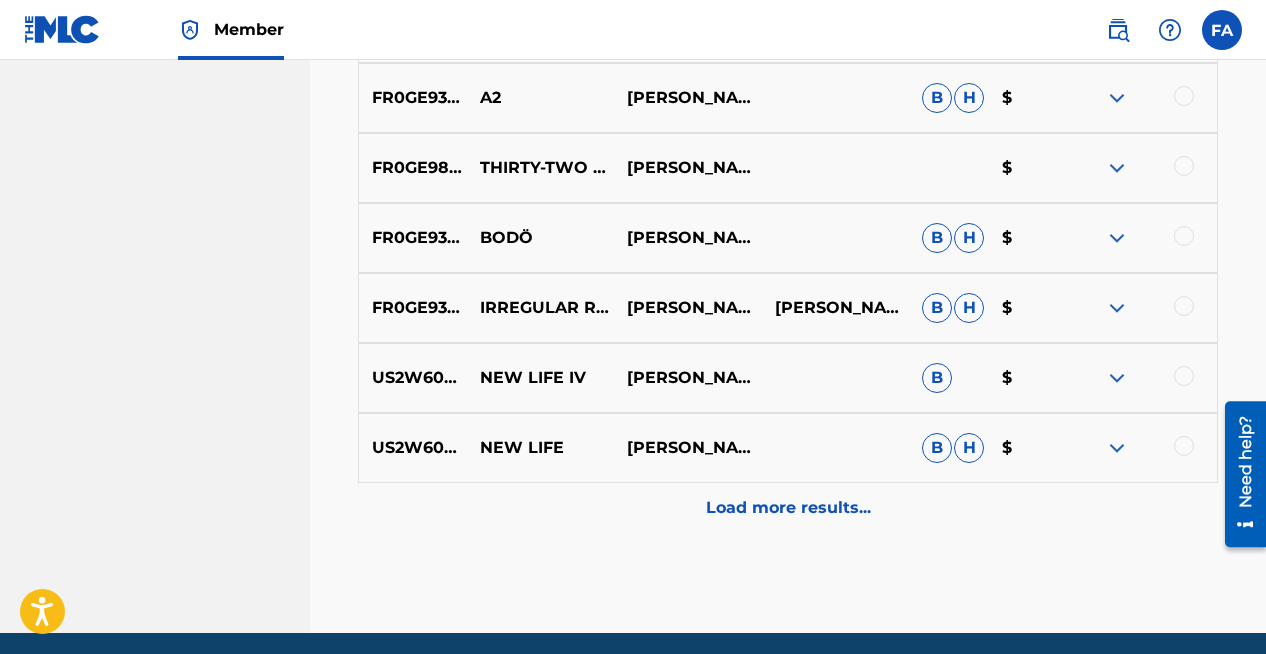 scroll, scrollTop: 4651, scrollLeft: 0, axis: vertical 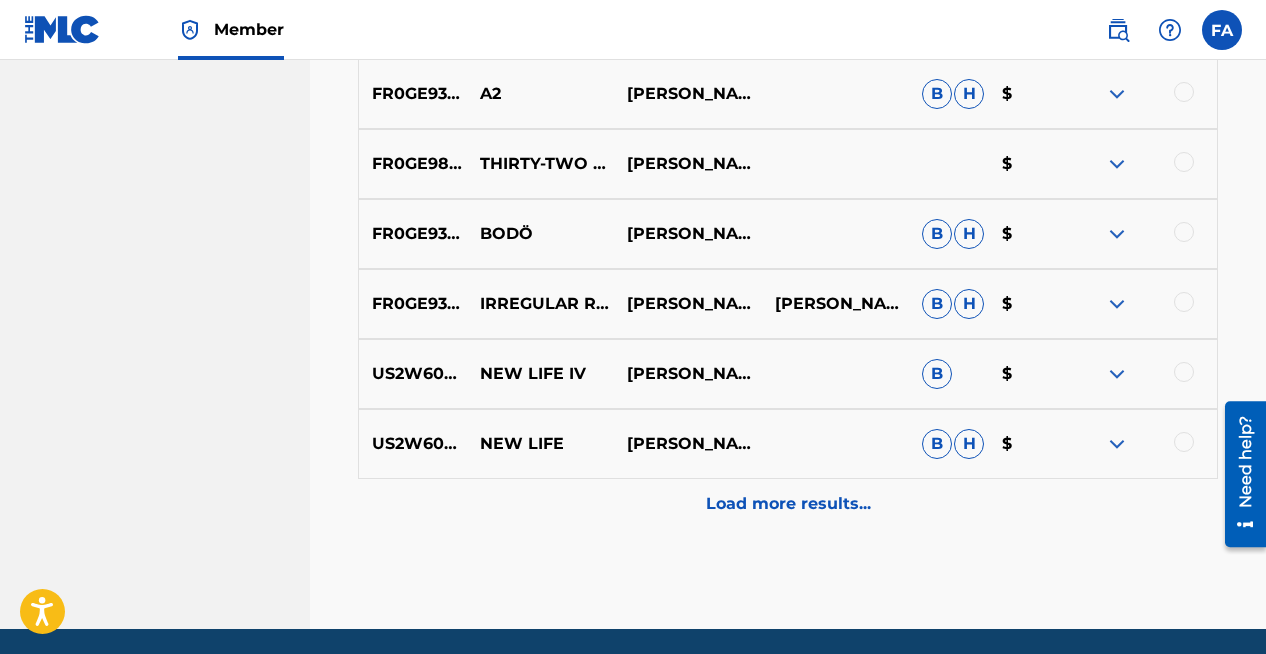 click on "Matching Tool The Matching Tool allows Members to match  sound recordings  to works within their catalog. This ensures you'll collect the royalties you're owed for your work(s). The first step is to locate recordings not yet matched to your works by entering criteria in the search fields below. Search results are sorted by relevance and will be grouped together based on similar data. In the next step, you can locate the specific work in your catalog that you want to match. SearchWithCriteria23c5757c-75bf-41aa-b03c-44926f34ec91 Recording Title SearchWithCriteriaffb48663-e1e5-4a35-9b1f-af23bf9327e1 Recording ISRC SearchWithCriteria8d0b800d-1435-4323-be38-c439649a7fa5 Recording Artist [PERSON_NAME] Add Criteria Filter Estimated Value All $$$$$ $$$$ $$$ $$ $ Source All Blanket License Historical Unmatched Remove Filters Apply Filters Filters ( 0 ) Search Showing 1 - 60 of 200+ results ISRC Recording Title Recording Artist Writer(s) Source ? Estimated Value ? 0  Selected FR0GE1200002 IF YOU COULD SEE ME NOW $" at bounding box center [788, -1931] 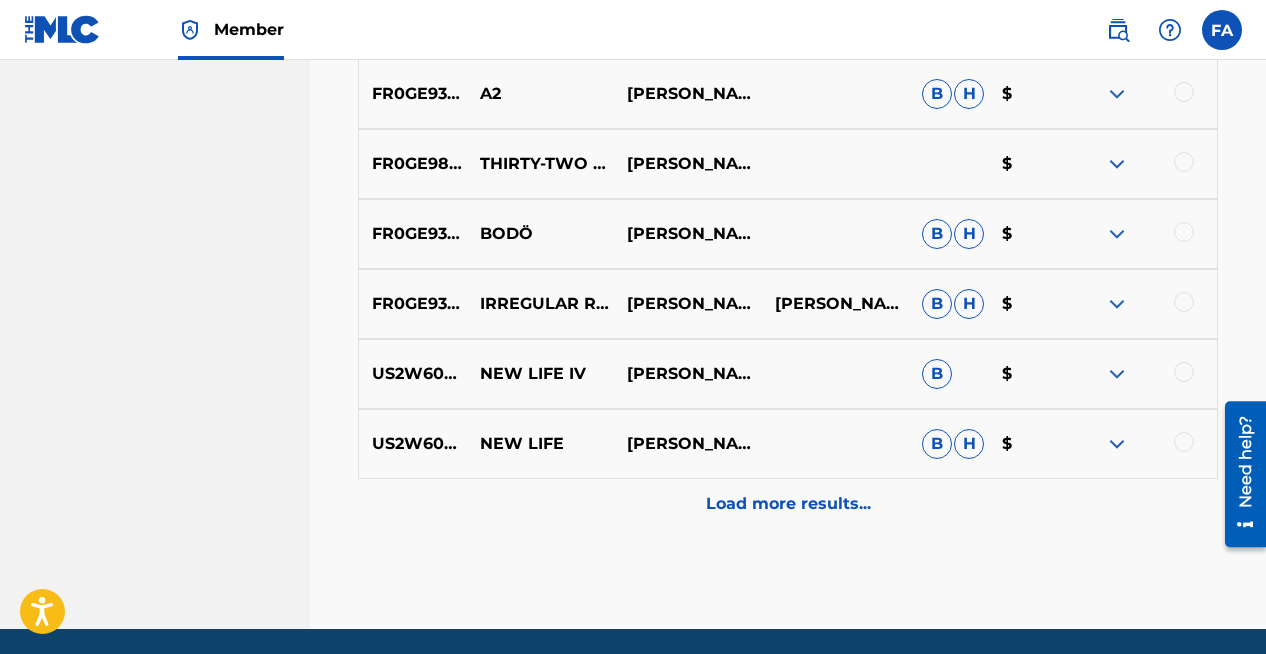 click on "Load more results..." at bounding box center [788, 504] 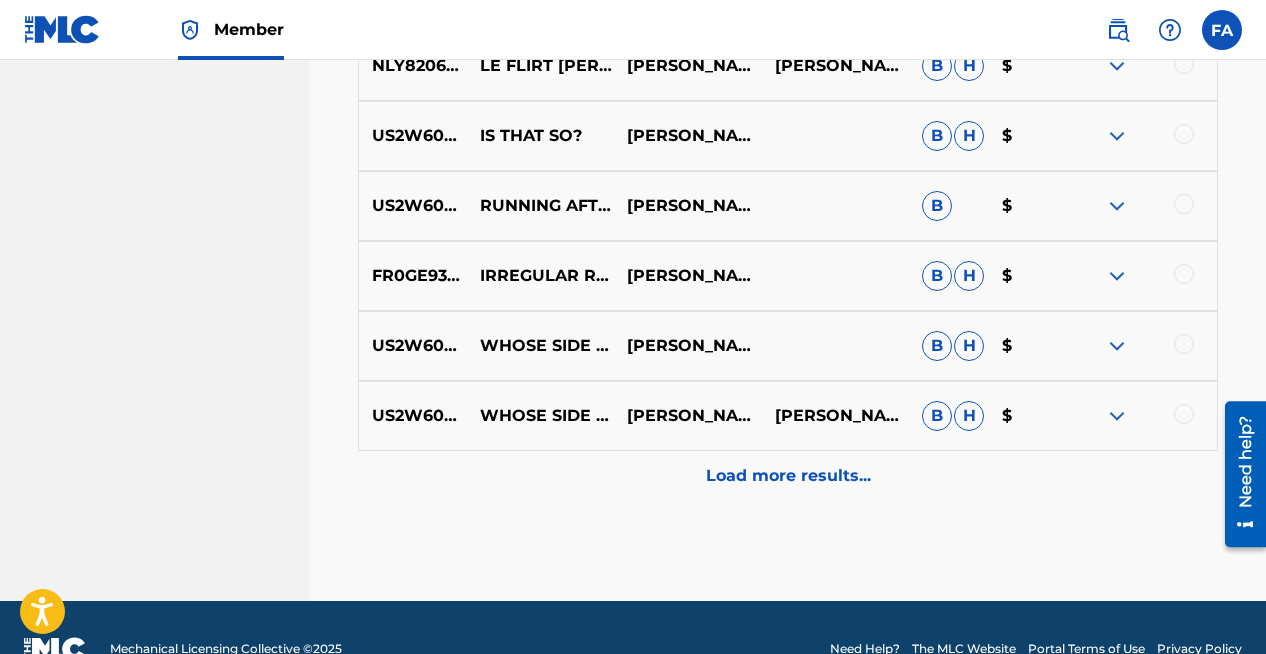 scroll, scrollTop: 5382, scrollLeft: 0, axis: vertical 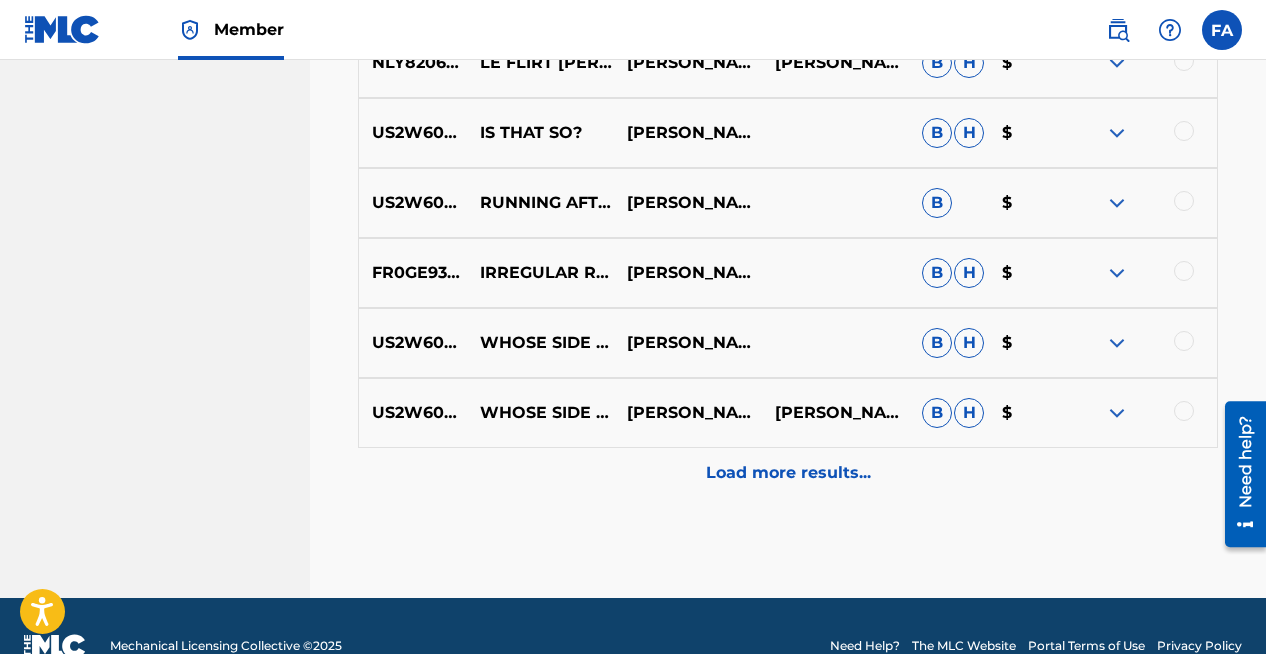 click on "Load more results..." at bounding box center (788, 473) 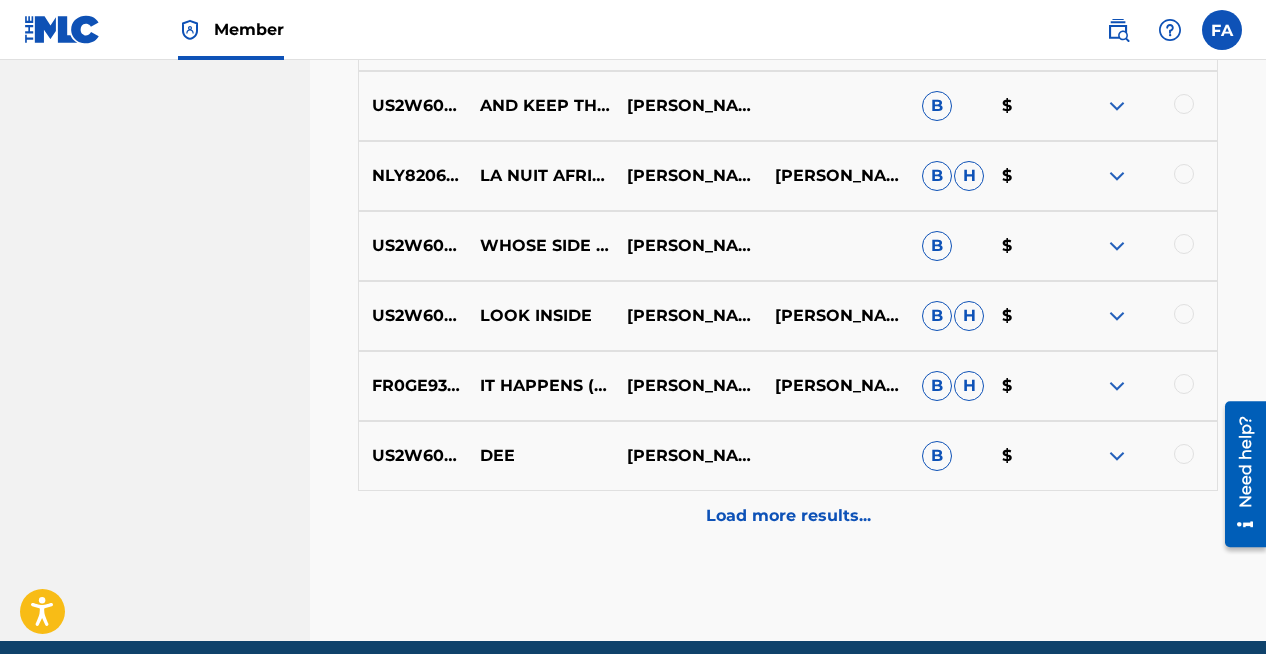 scroll, scrollTop: 6041, scrollLeft: 0, axis: vertical 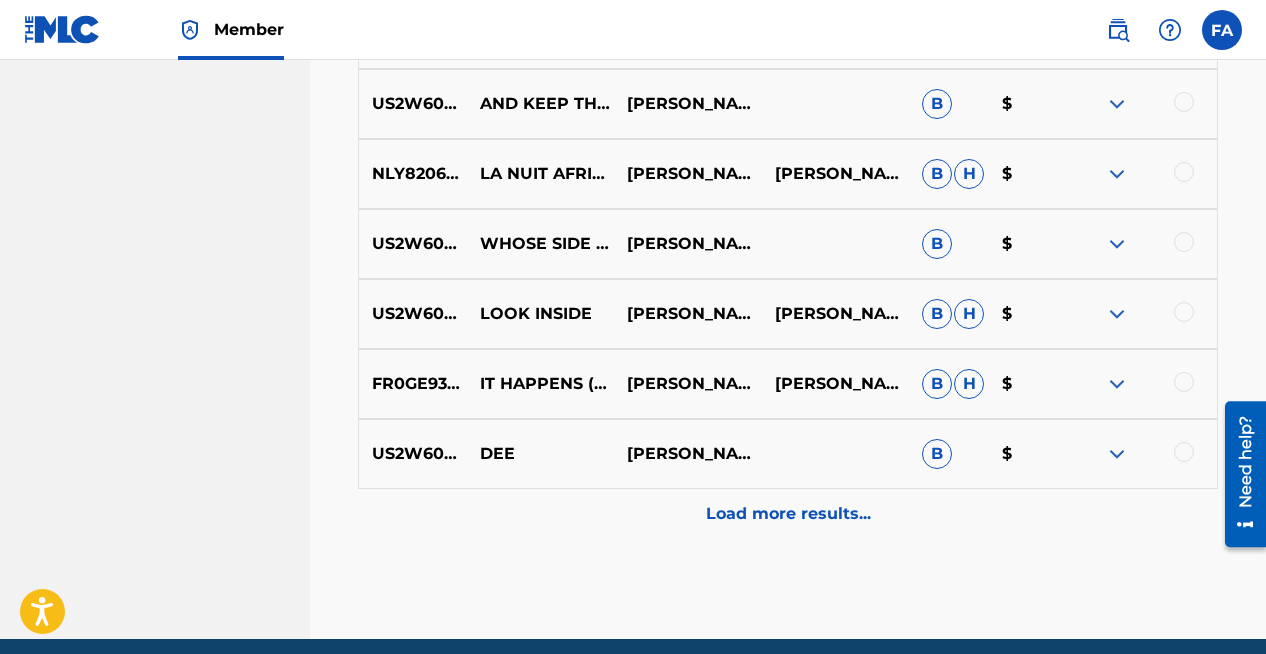 click on "Load more results..." at bounding box center (788, 514) 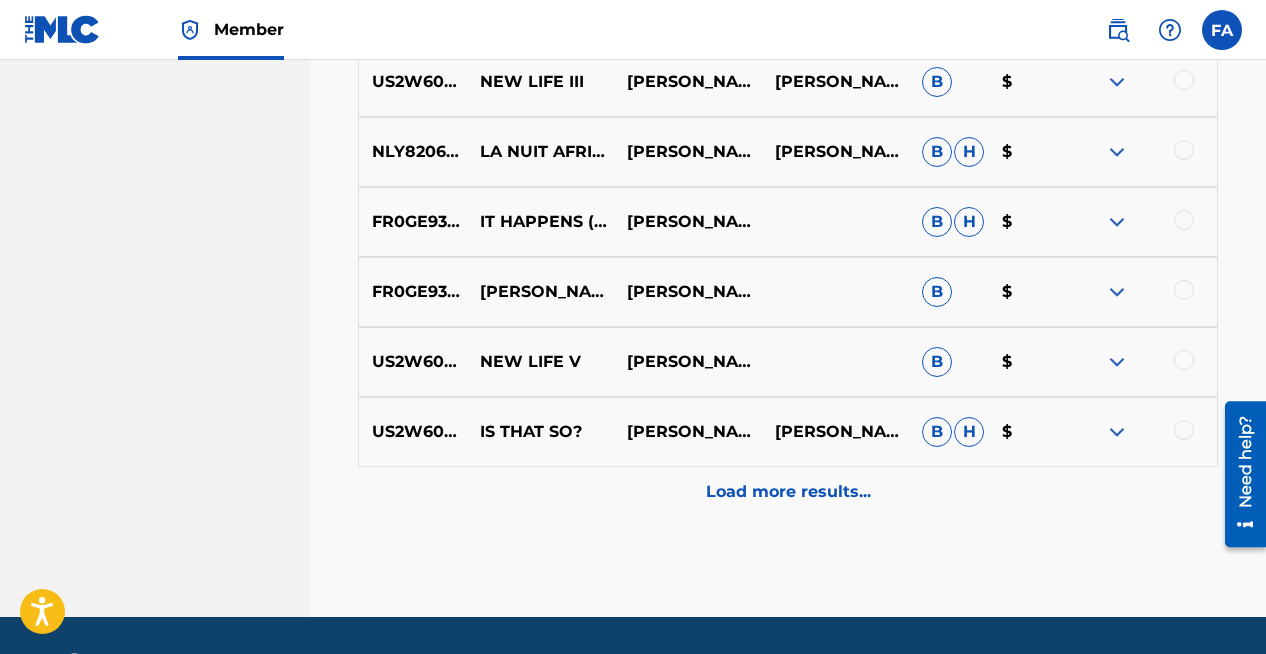 scroll, scrollTop: 6769, scrollLeft: 0, axis: vertical 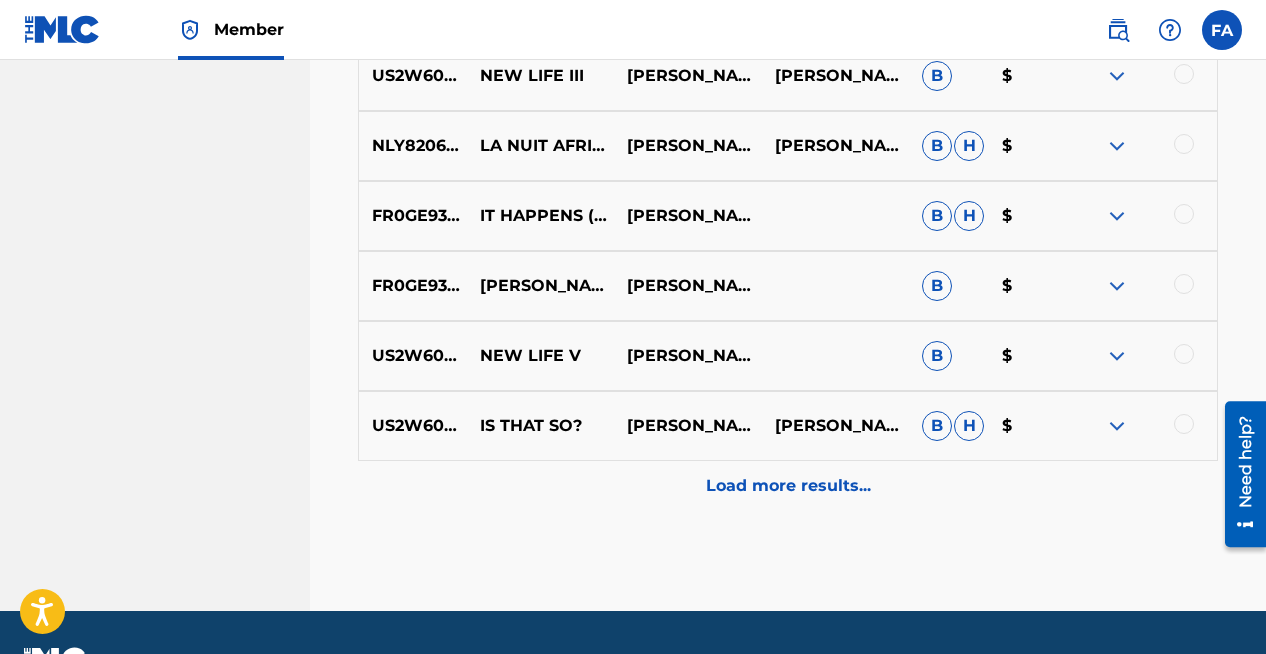click on "Load more results..." at bounding box center (788, 486) 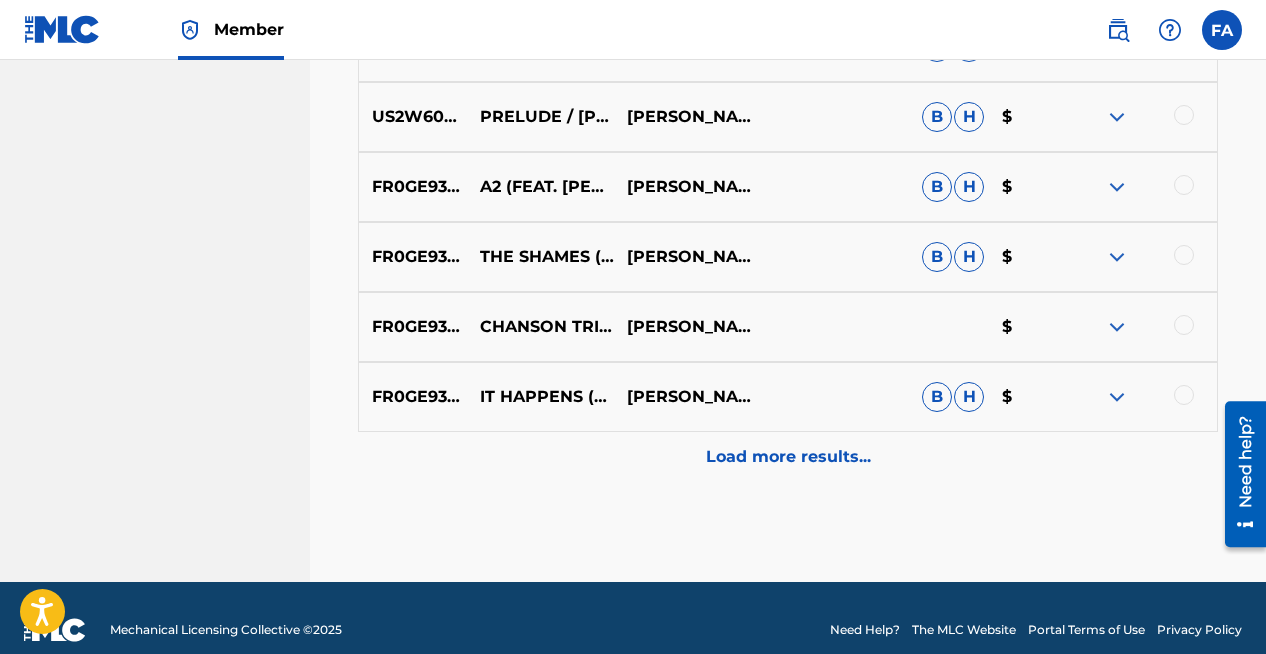 scroll, scrollTop: 7522, scrollLeft: 0, axis: vertical 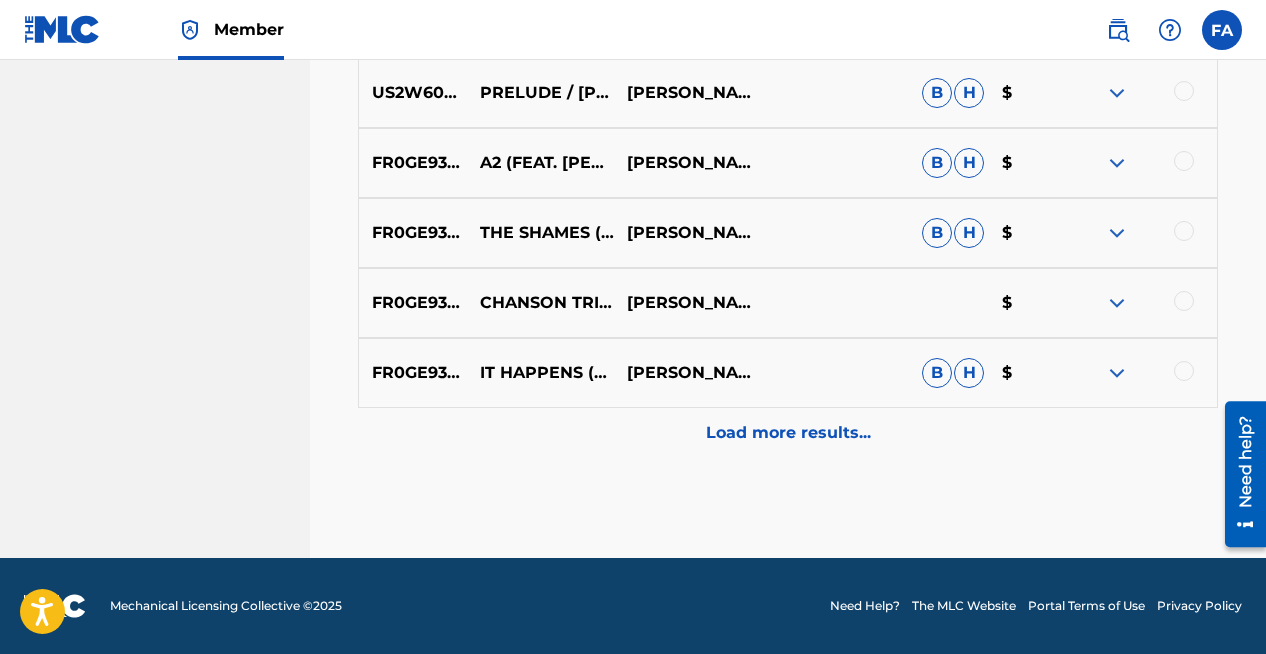 click at bounding box center [1184, 301] 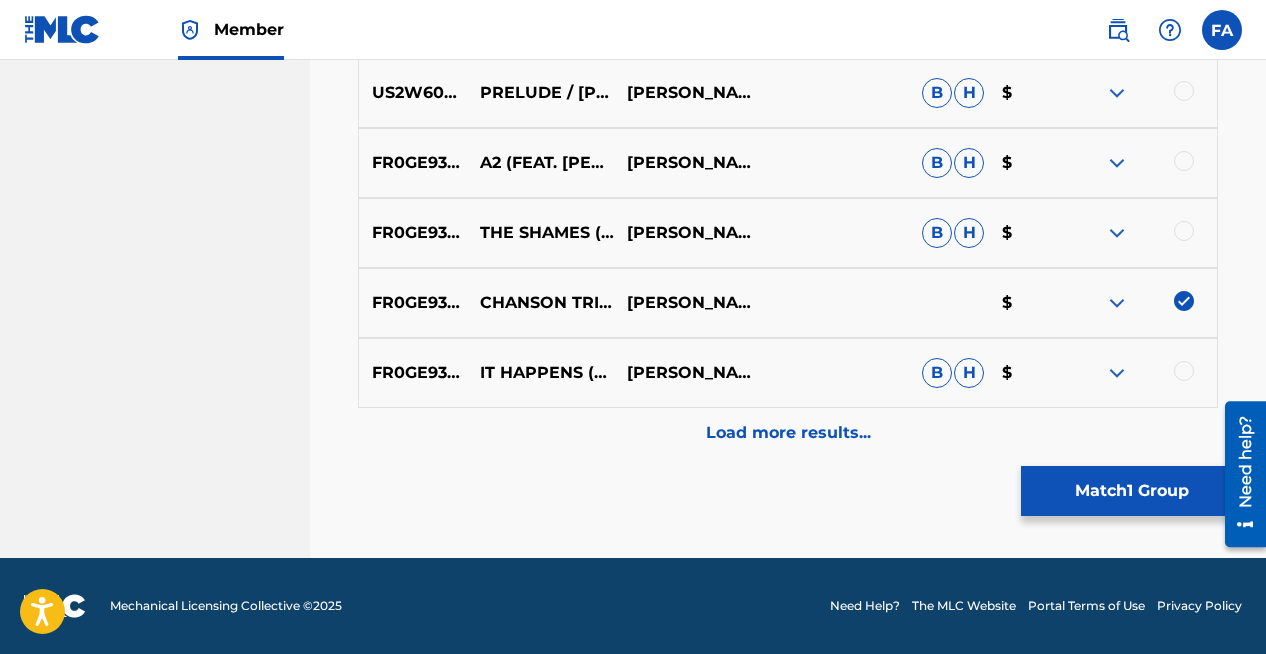 click on "Match  1 Group" at bounding box center (1131, 491) 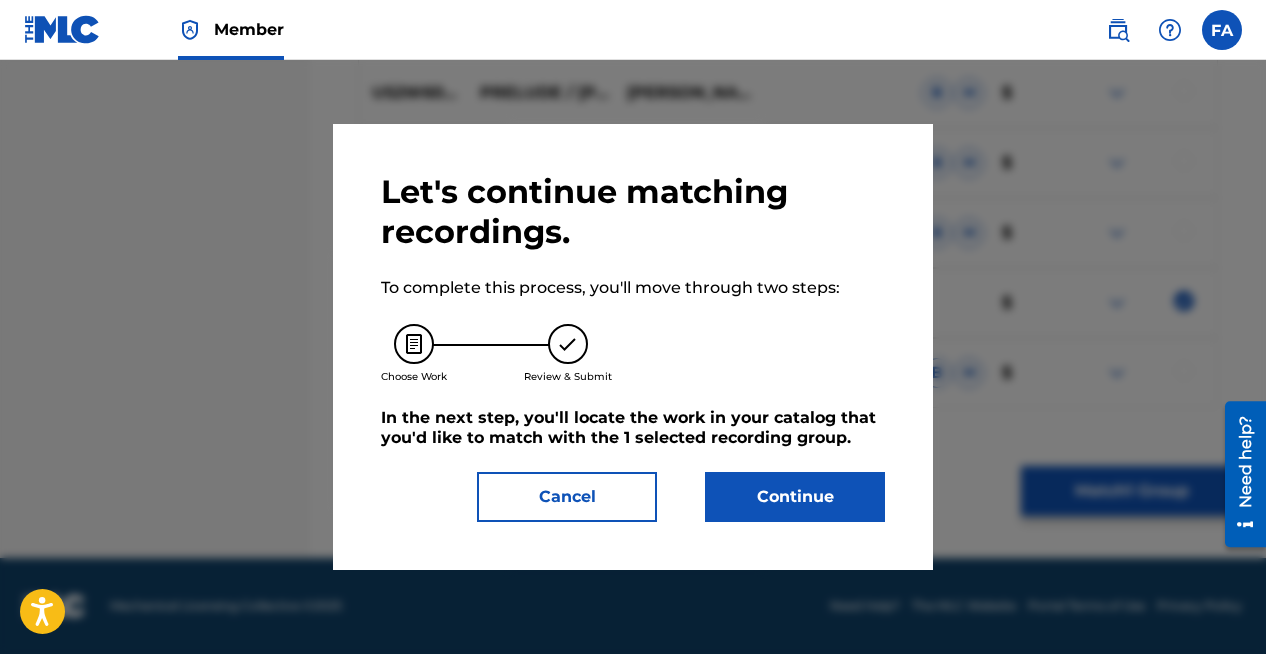 click on "Continue" at bounding box center [795, 497] 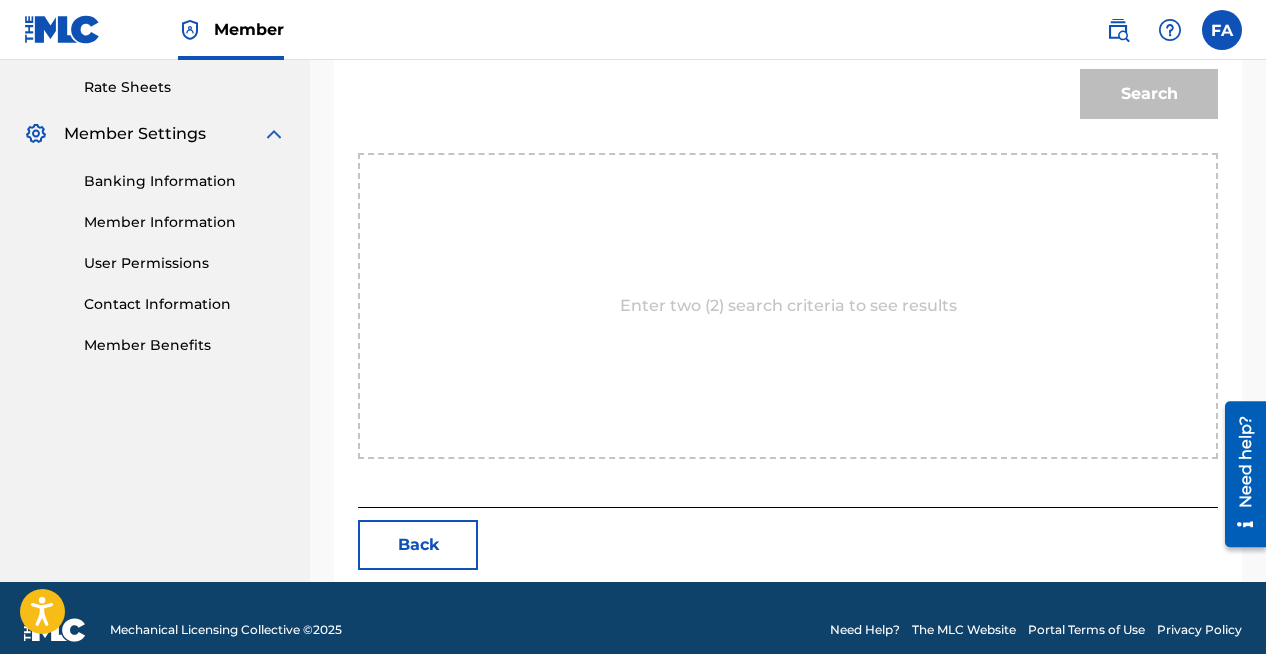 scroll, scrollTop: 788, scrollLeft: 0, axis: vertical 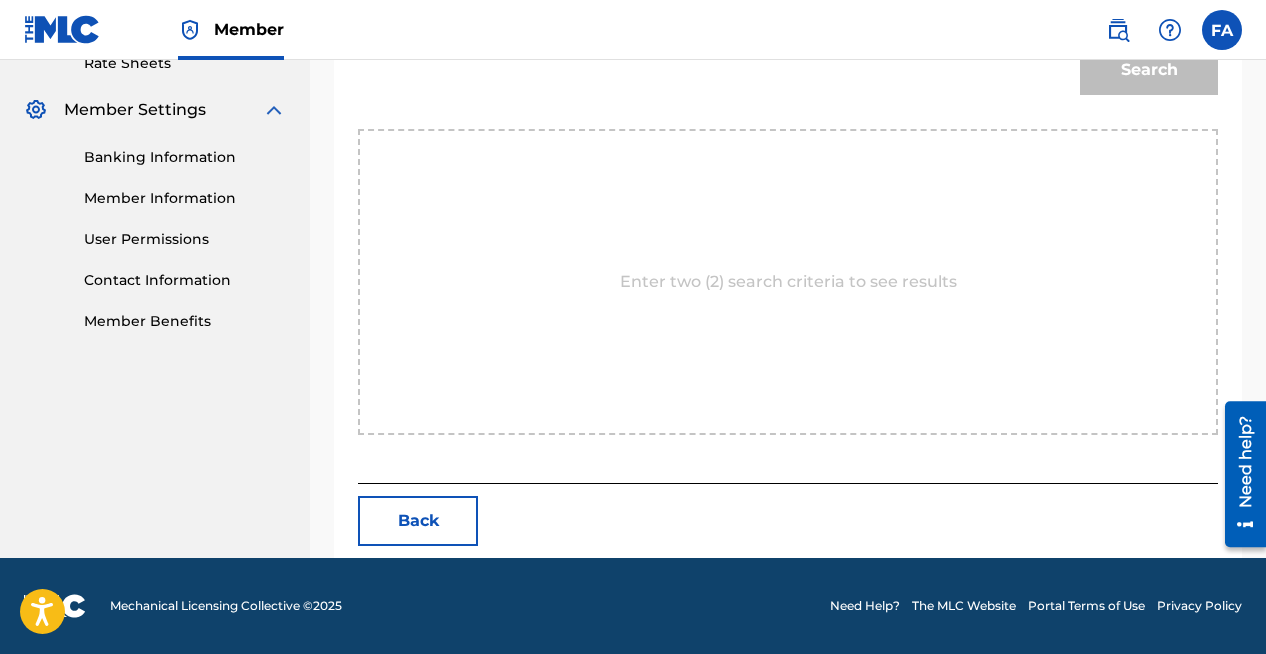 drag, startPoint x: 1265, startPoint y: 373, endPoint x: 1263, endPoint y: 273, distance: 100.02 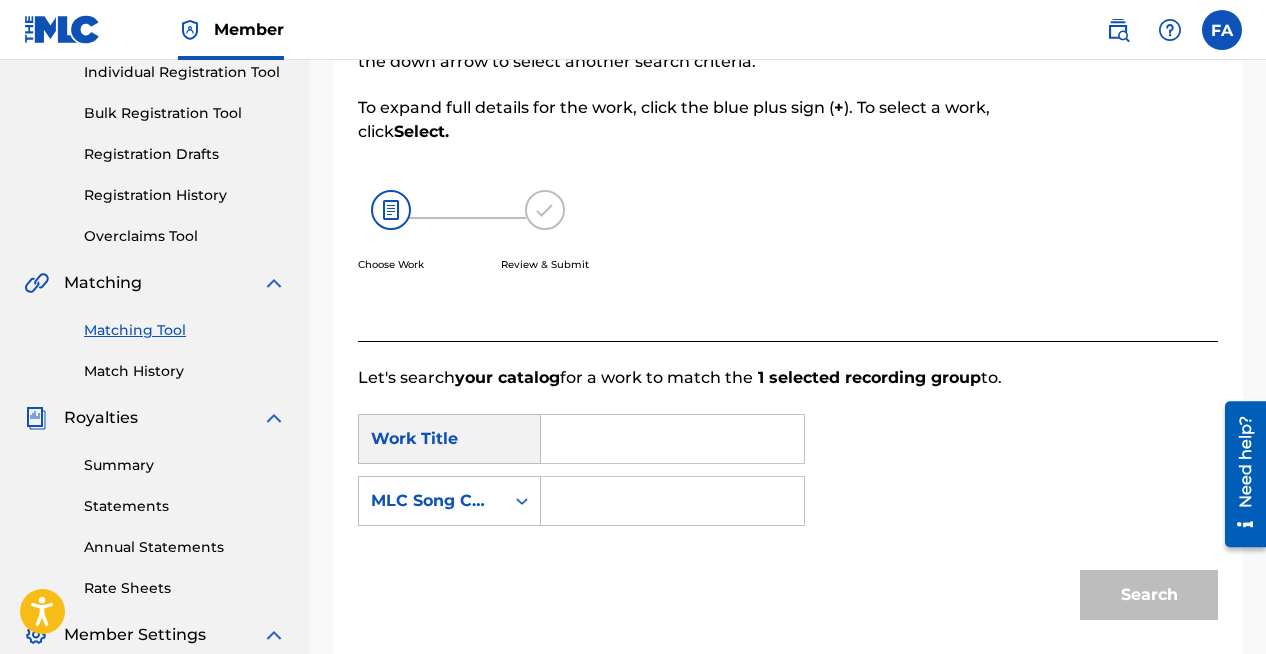 scroll, scrollTop: 227, scrollLeft: 0, axis: vertical 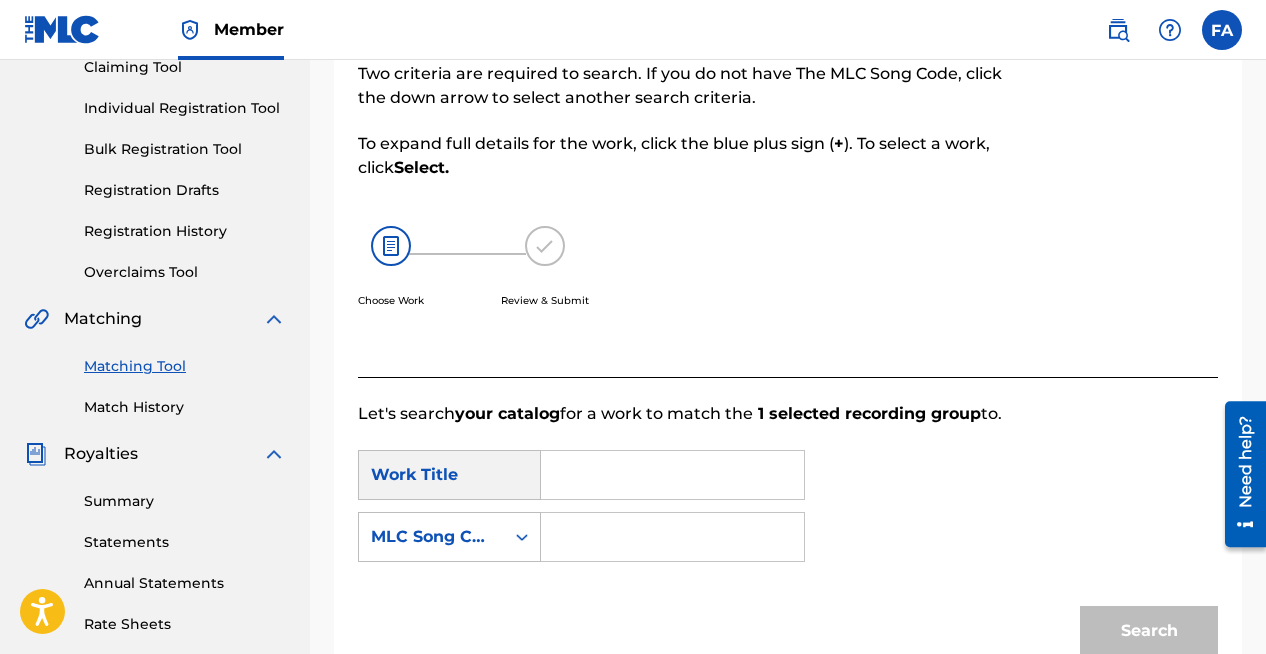 click at bounding box center [672, 475] 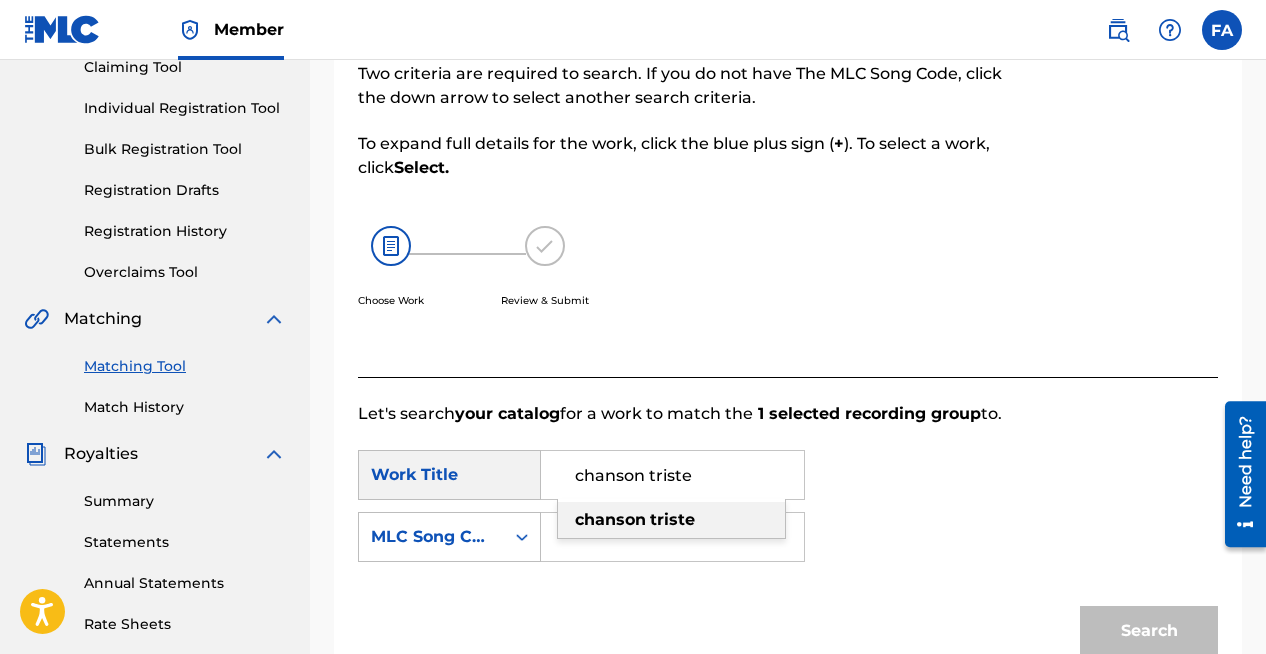 type on "chanson triste" 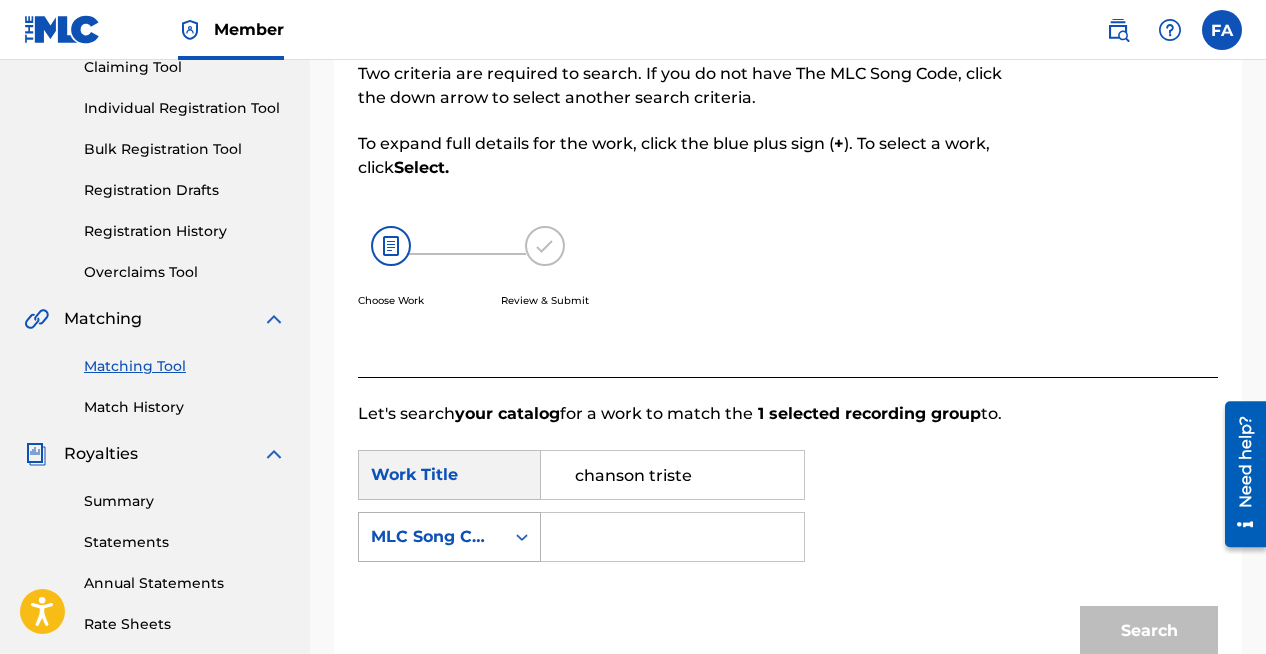click 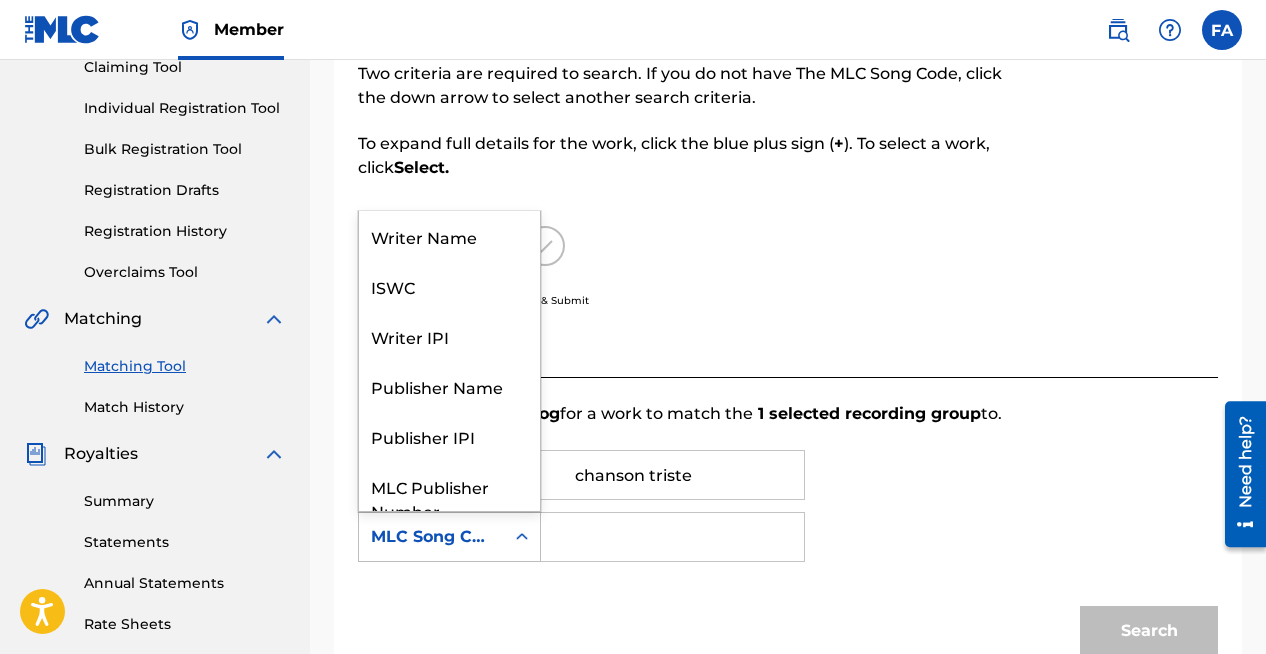 scroll, scrollTop: 74, scrollLeft: 0, axis: vertical 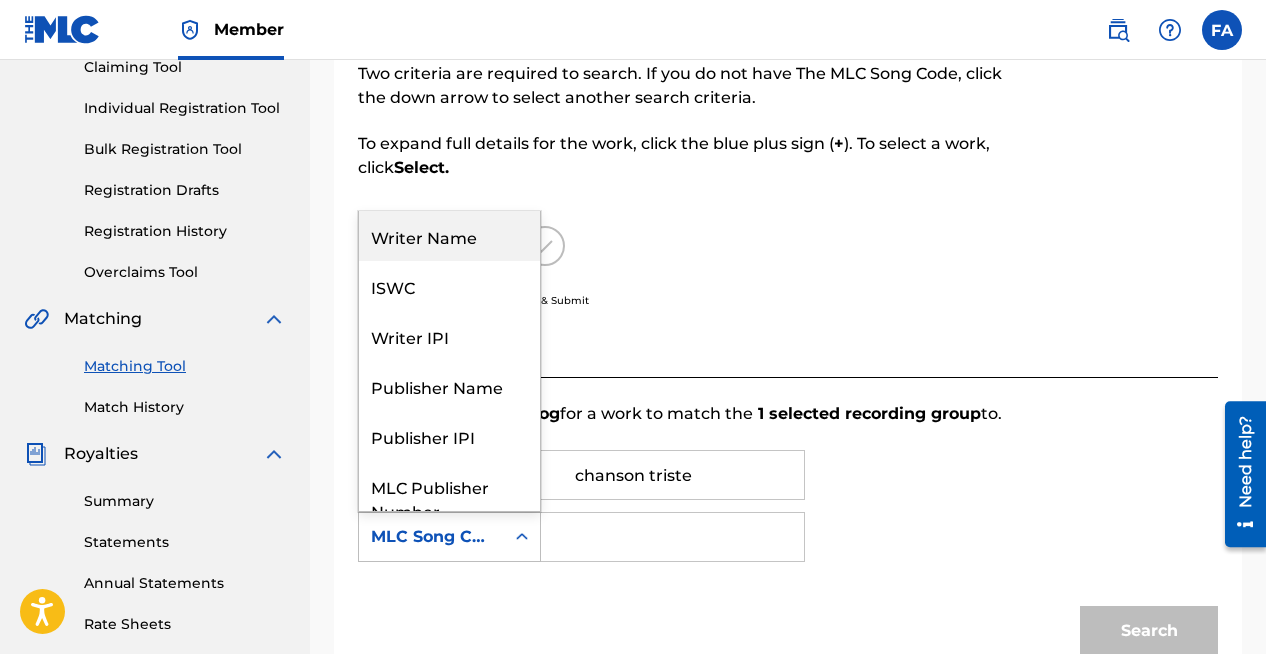 click on "Writer Name" at bounding box center (449, 236) 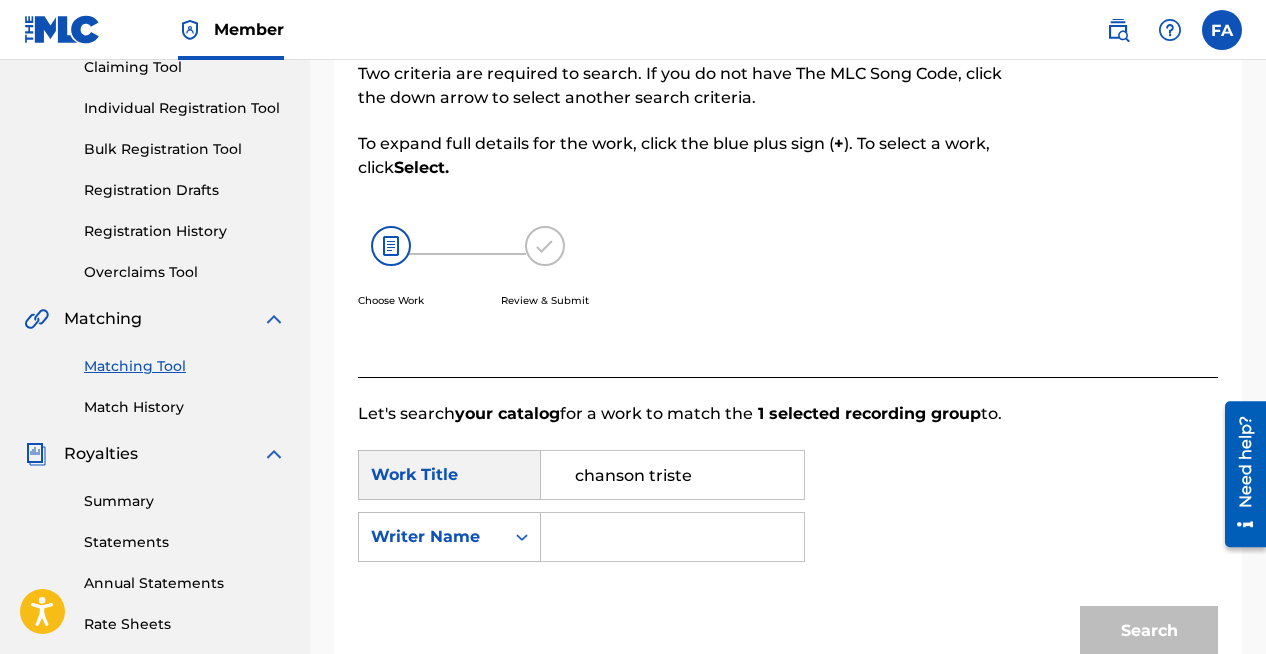 click at bounding box center (672, 537) 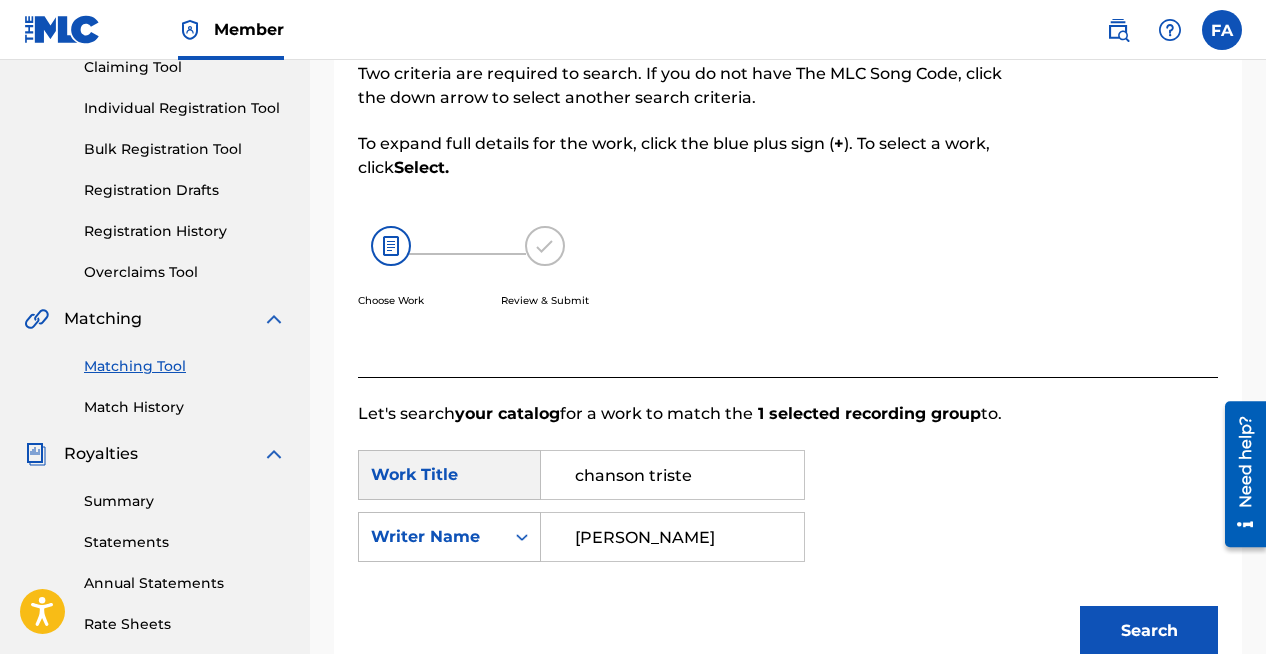 type on "[PERSON_NAME]" 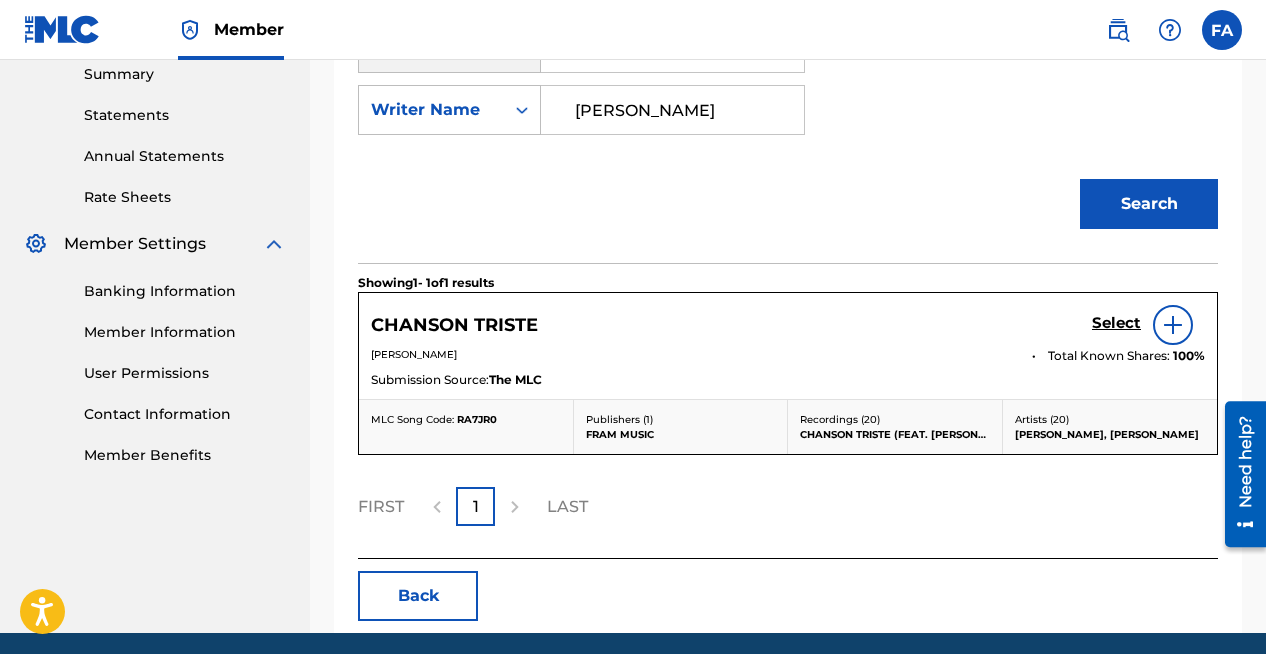 scroll, scrollTop: 652, scrollLeft: 0, axis: vertical 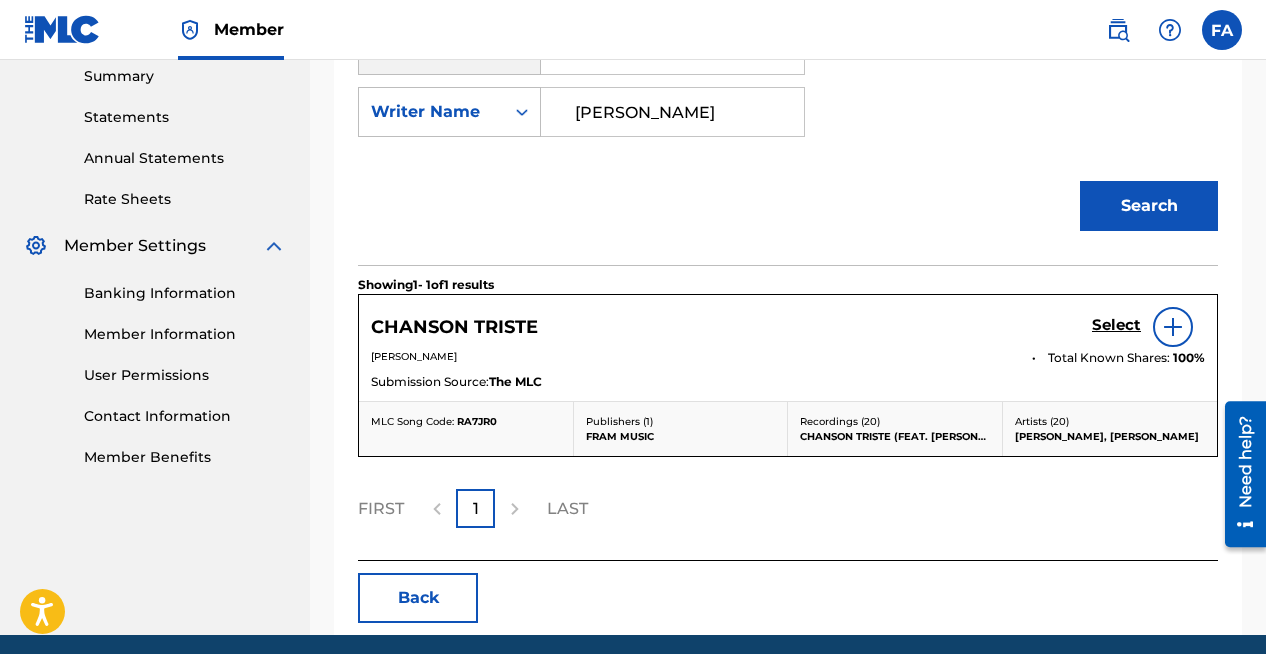 click on "Select" at bounding box center [1116, 325] 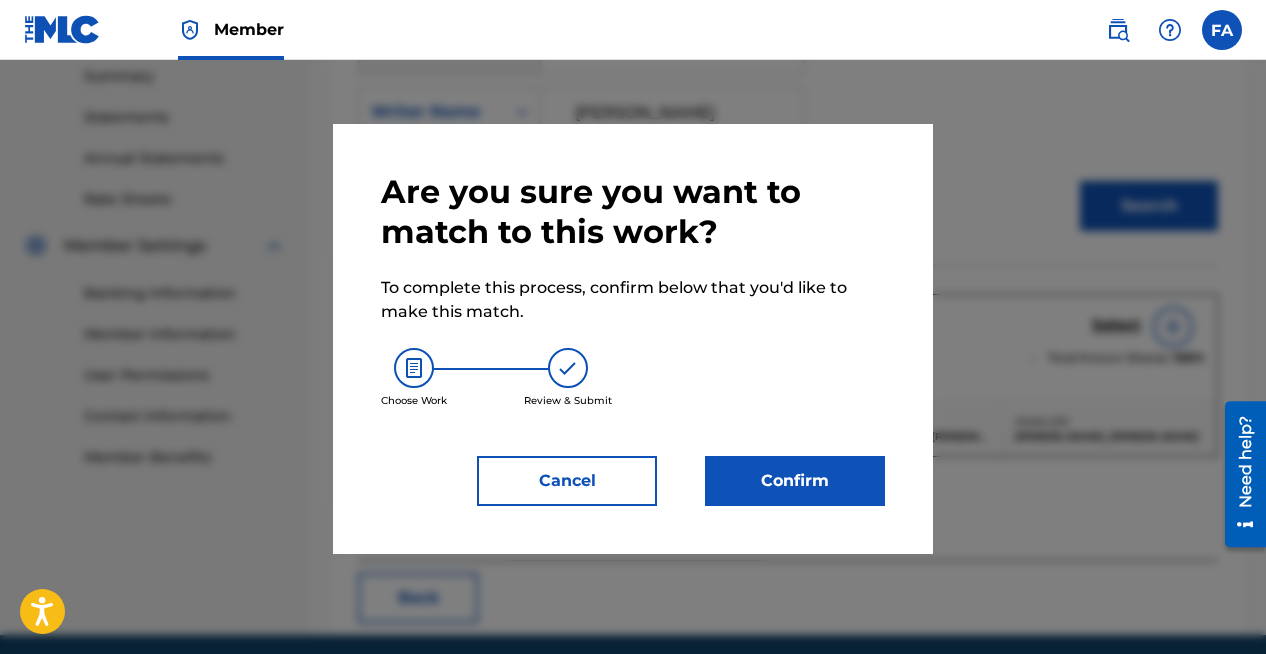 click on "Confirm" at bounding box center [795, 481] 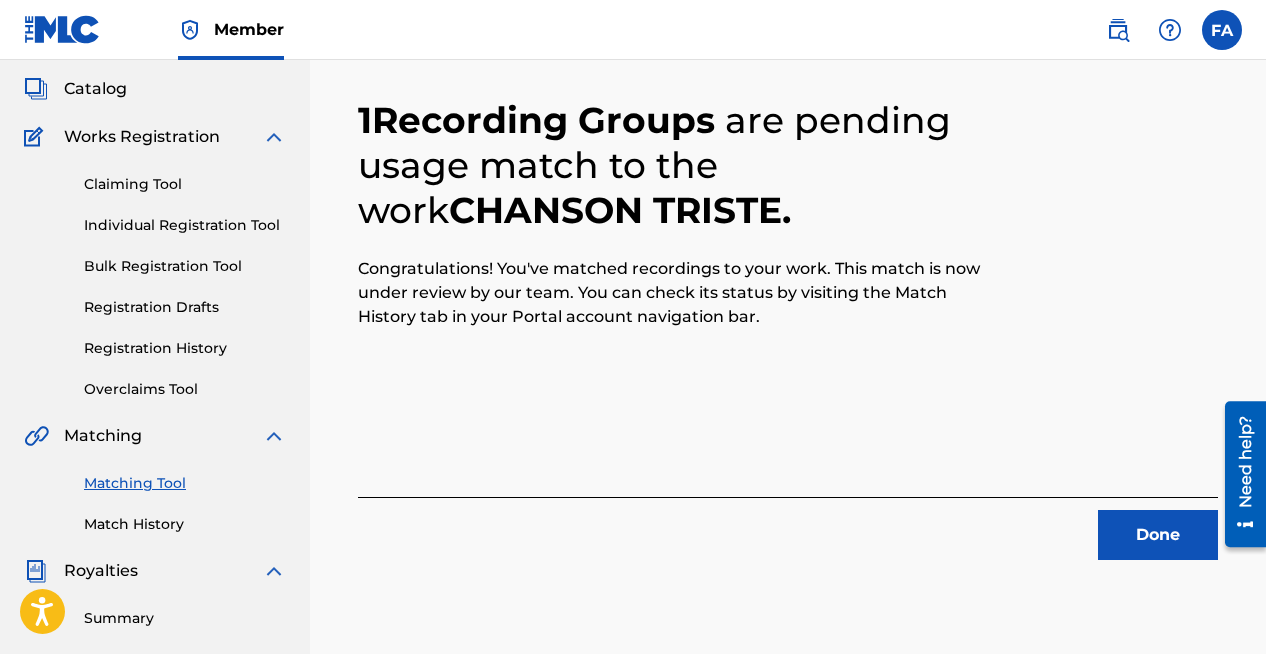 scroll, scrollTop: 0, scrollLeft: 0, axis: both 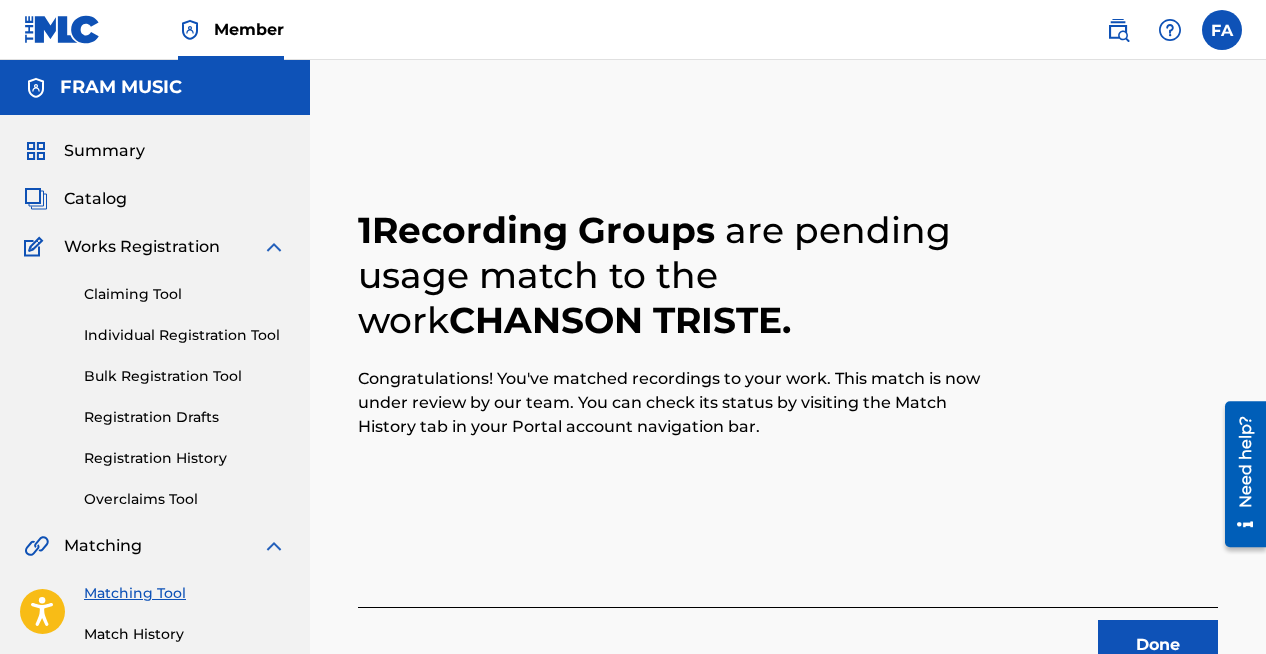 click on "Summary" at bounding box center (104, 151) 